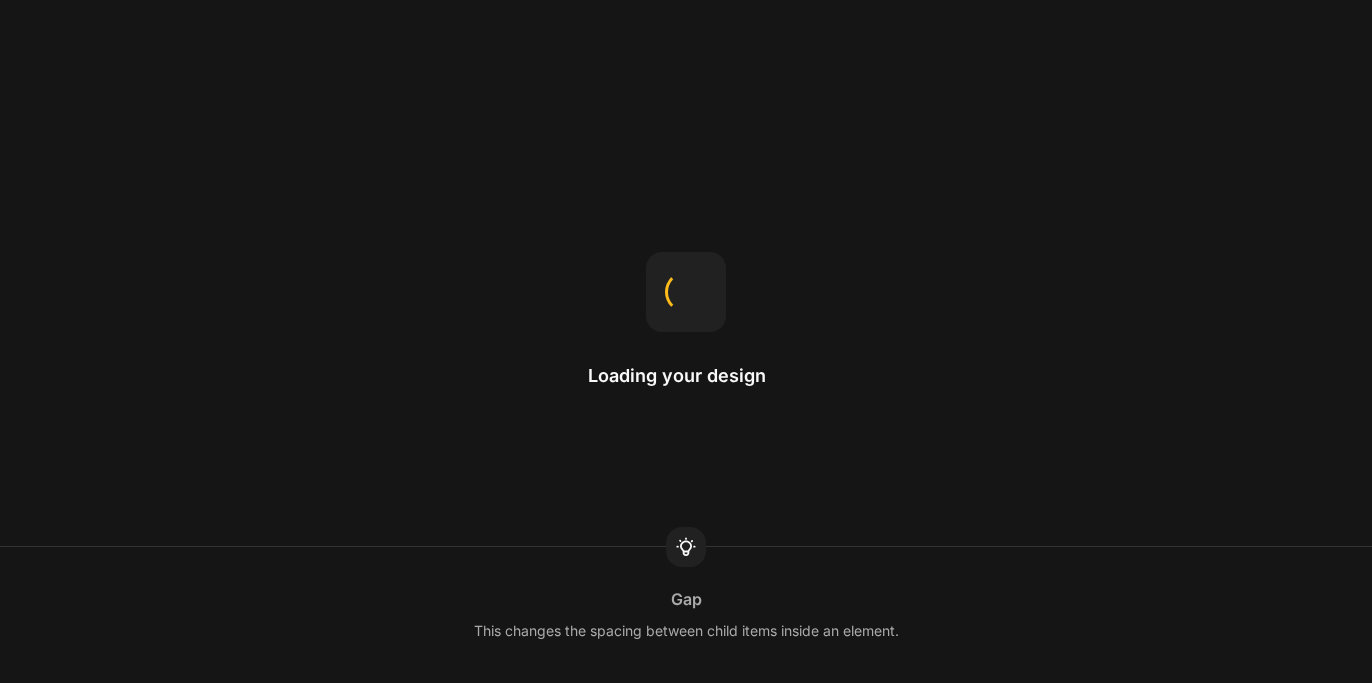 scroll, scrollTop: 0, scrollLeft: 0, axis: both 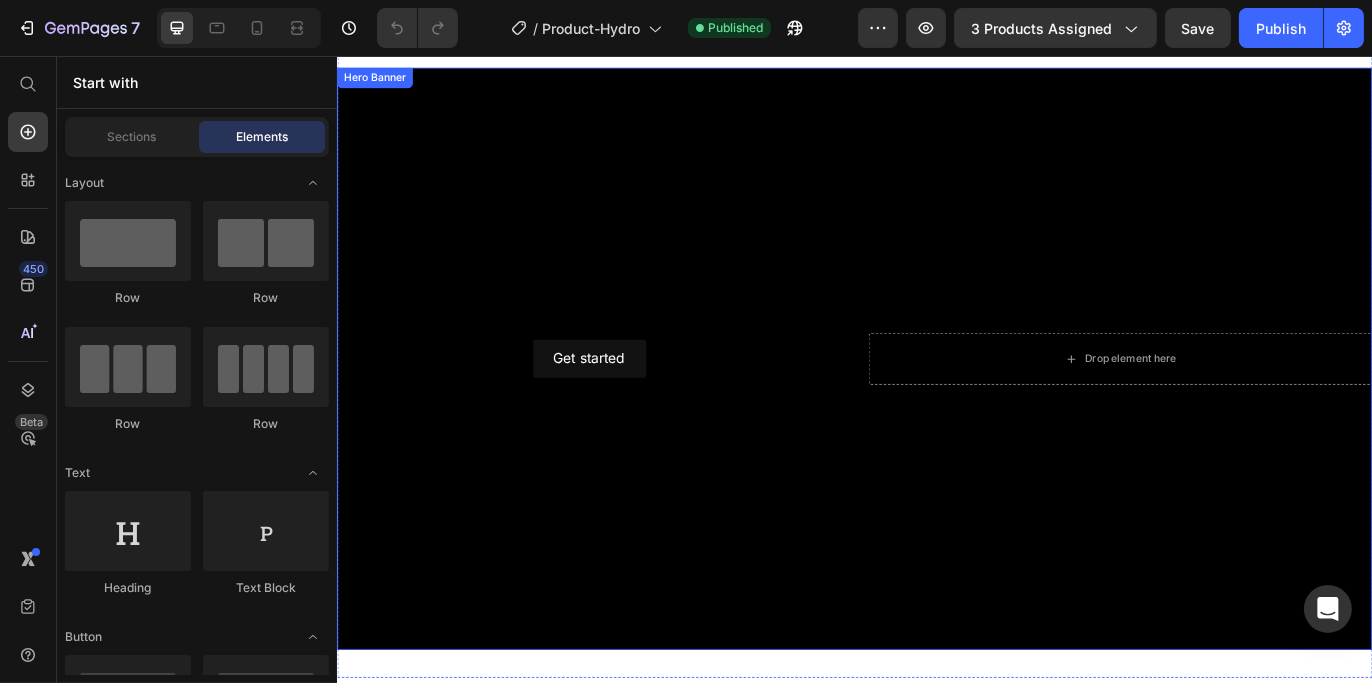 click at bounding box center (936, 407) 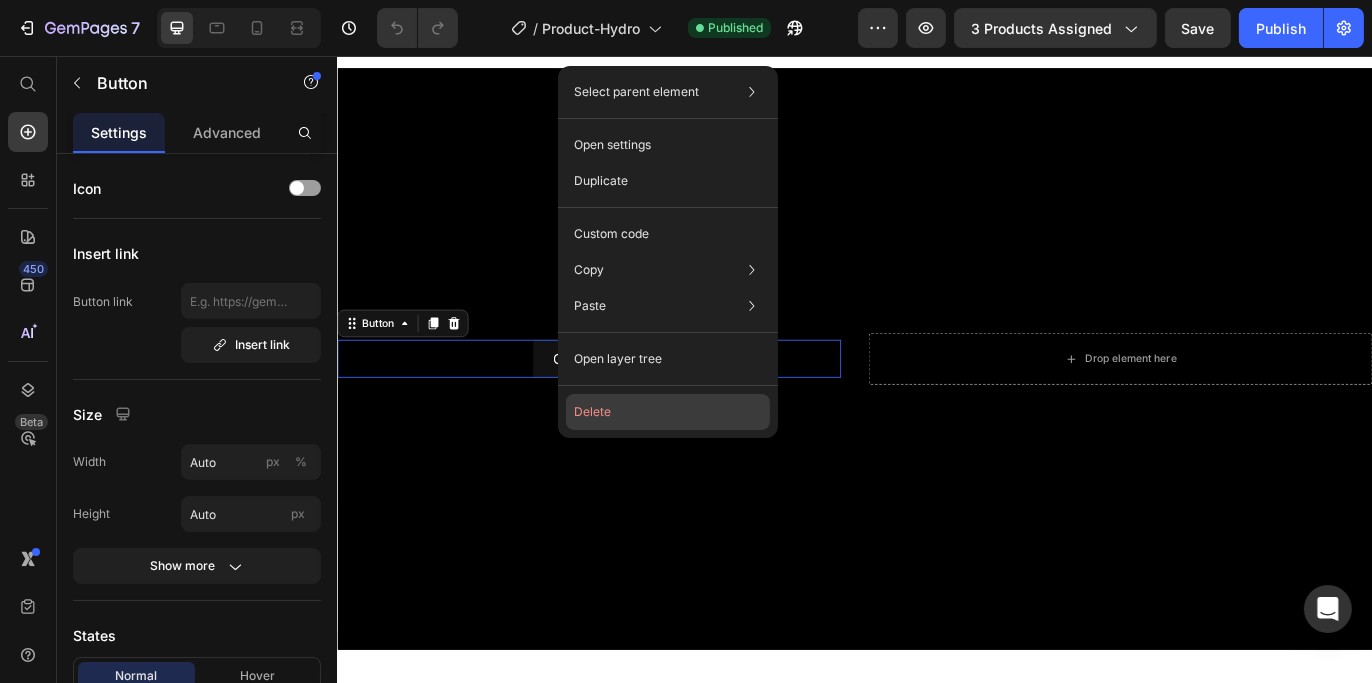 click on "Delete" 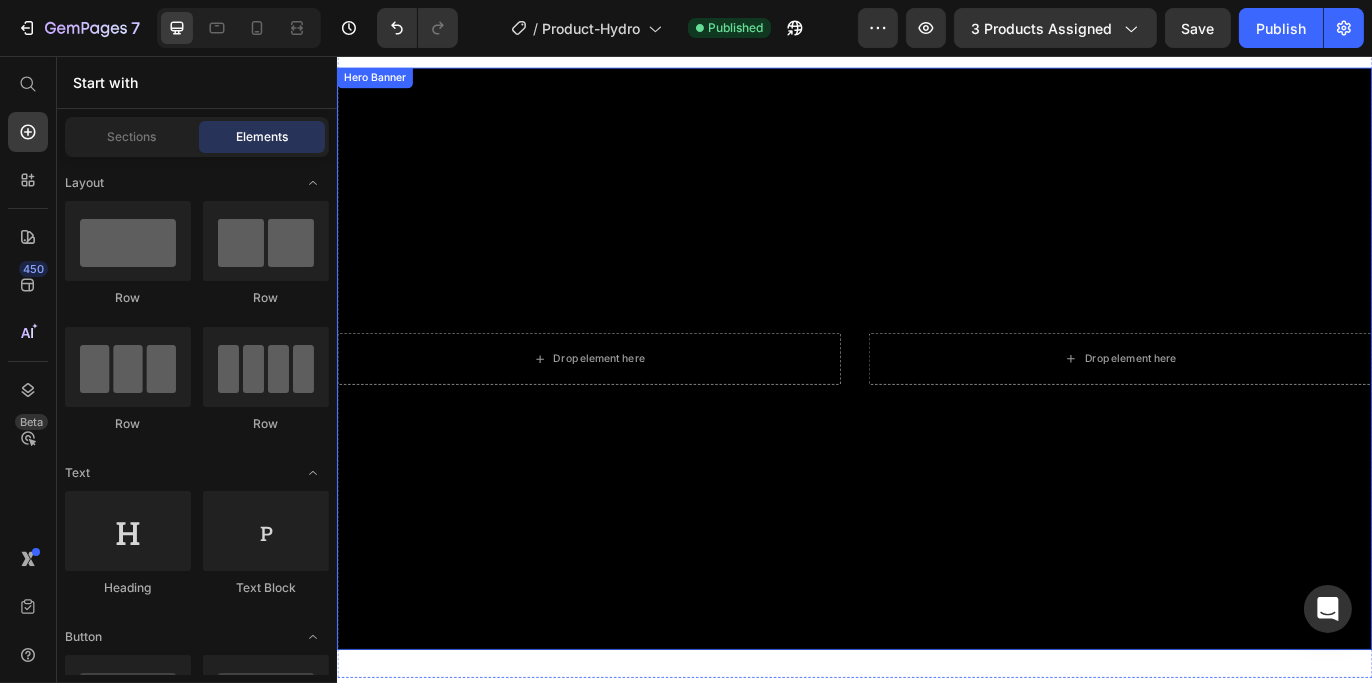 scroll, scrollTop: 2000, scrollLeft: 0, axis: vertical 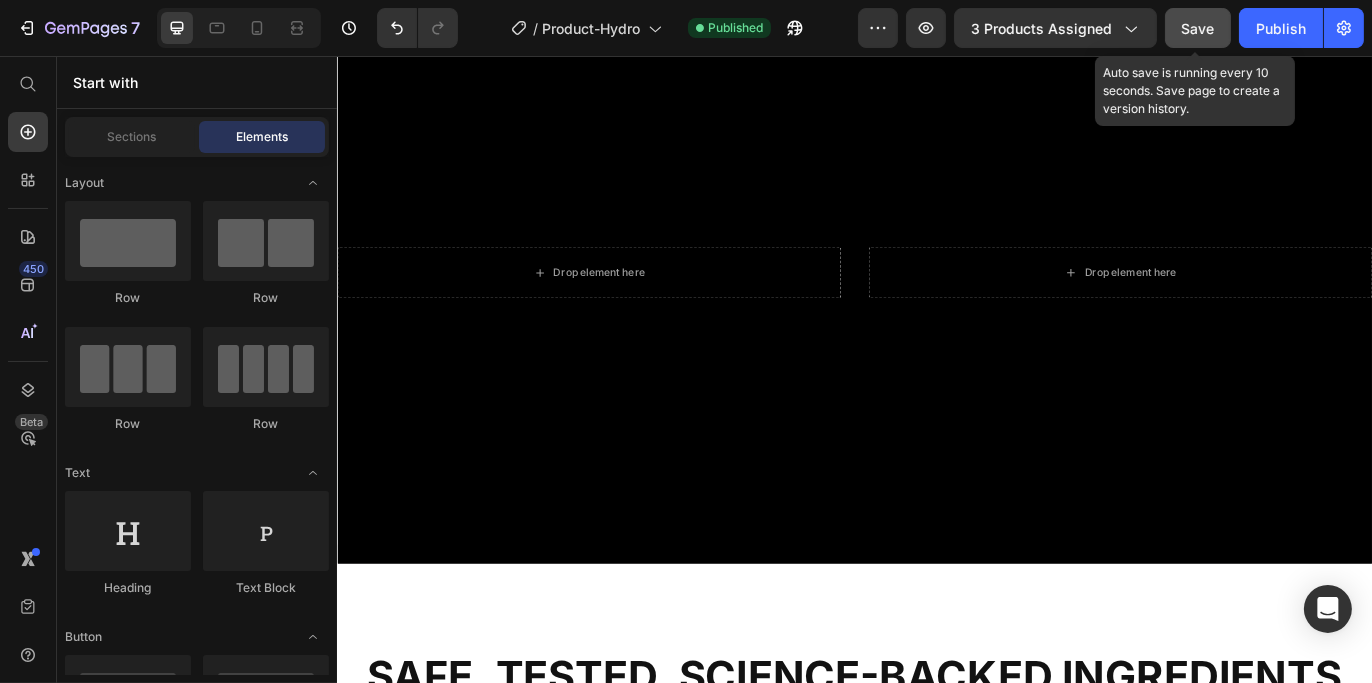 click on "Save" at bounding box center (1198, 28) 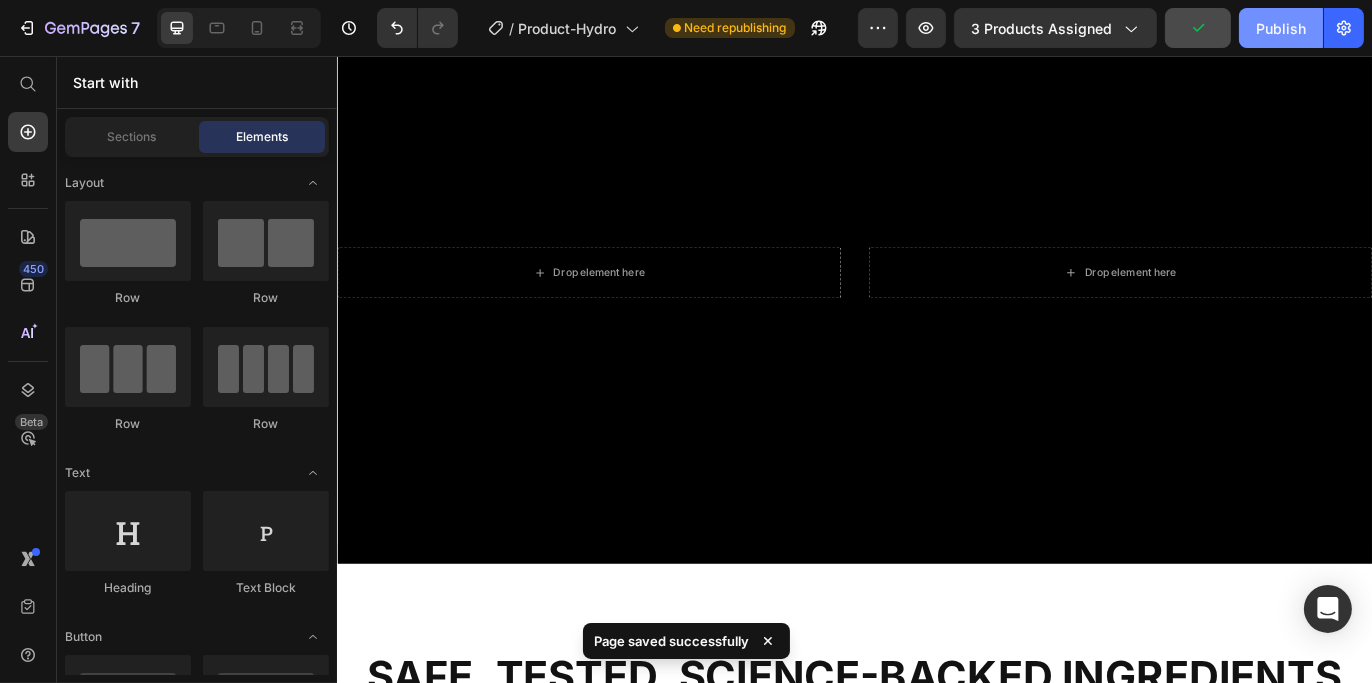 click on "Publish" at bounding box center [1281, 28] 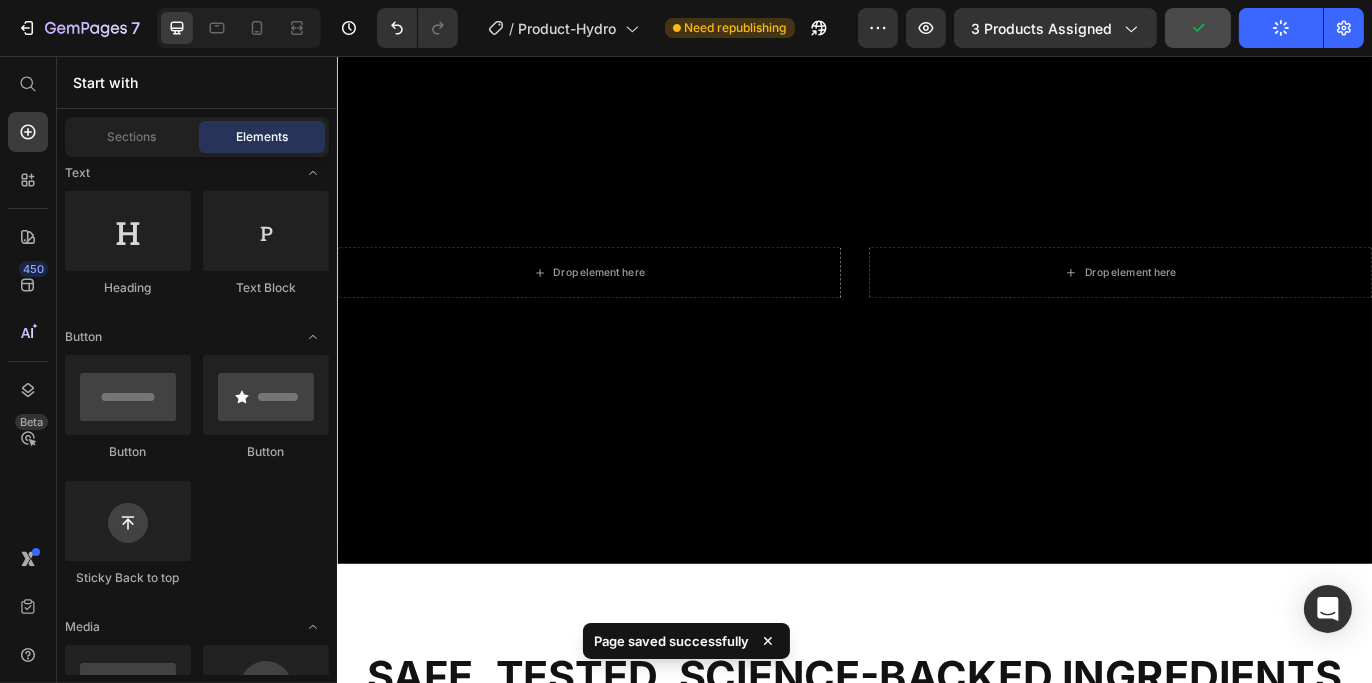 scroll, scrollTop: 400, scrollLeft: 0, axis: vertical 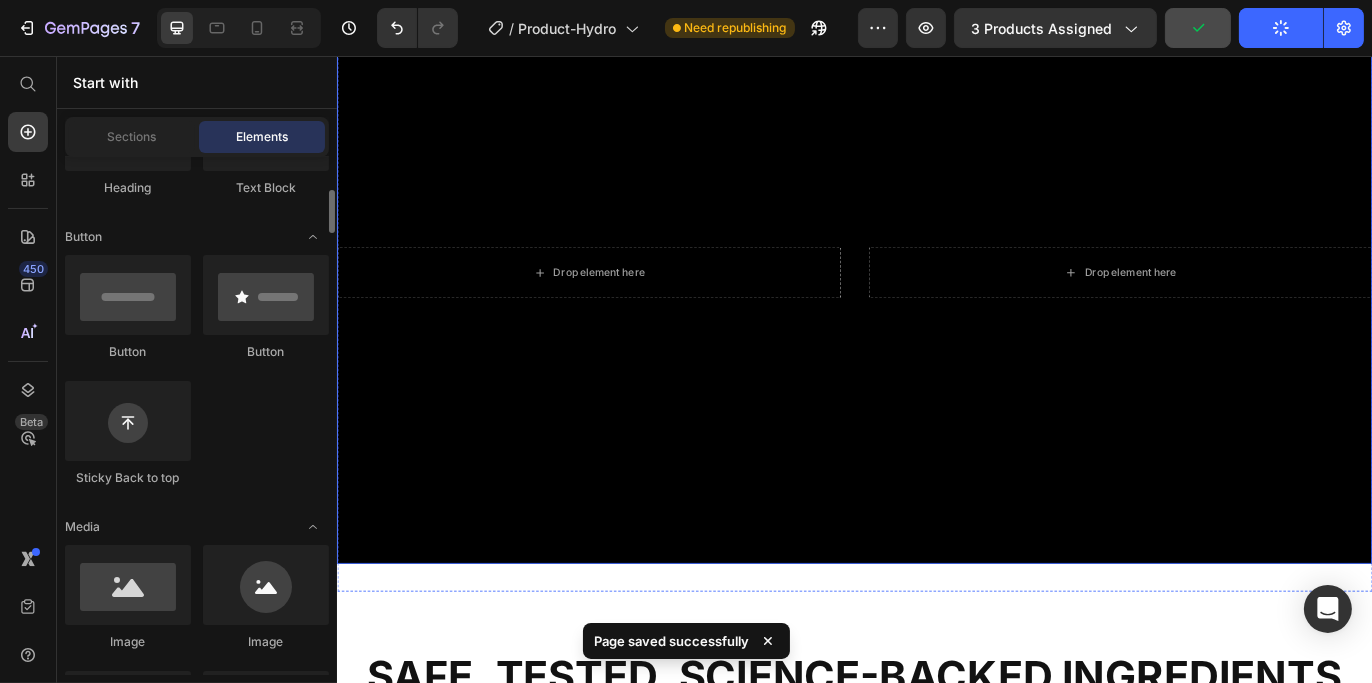 click at bounding box center (936, 307) 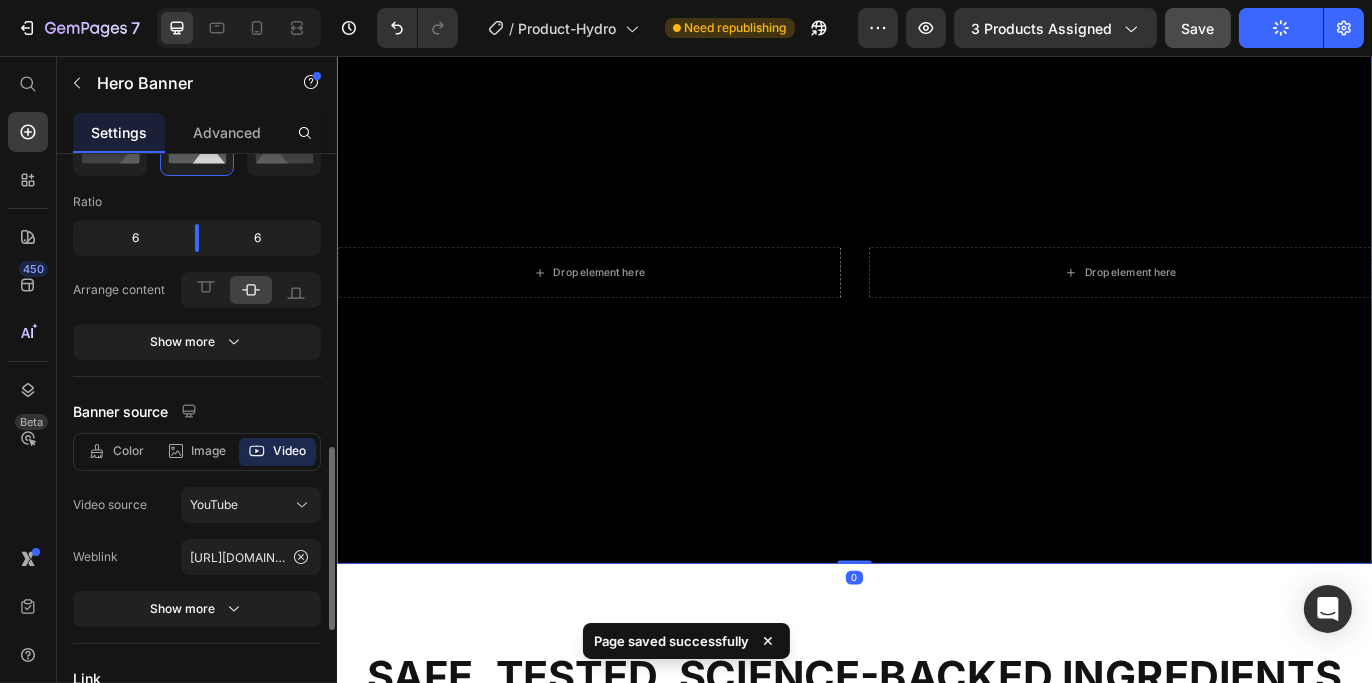scroll, scrollTop: 300, scrollLeft: 0, axis: vertical 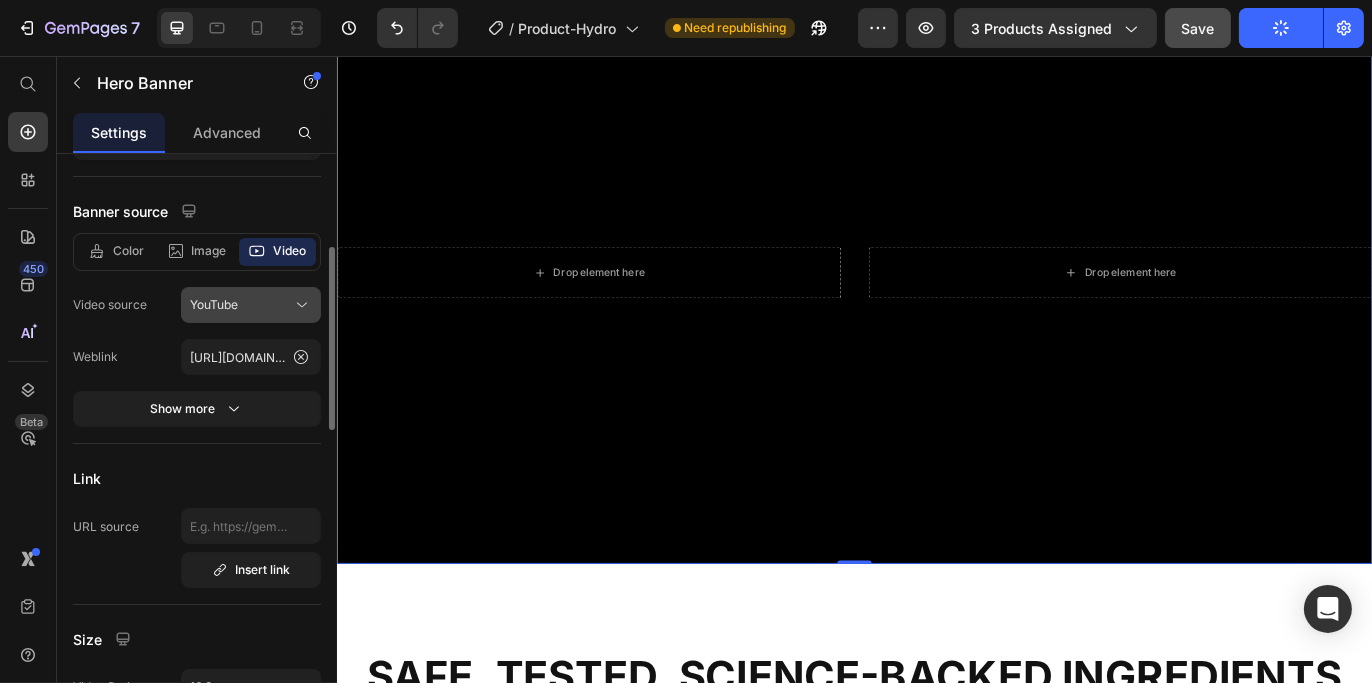 click on "YouTube" at bounding box center (214, 305) 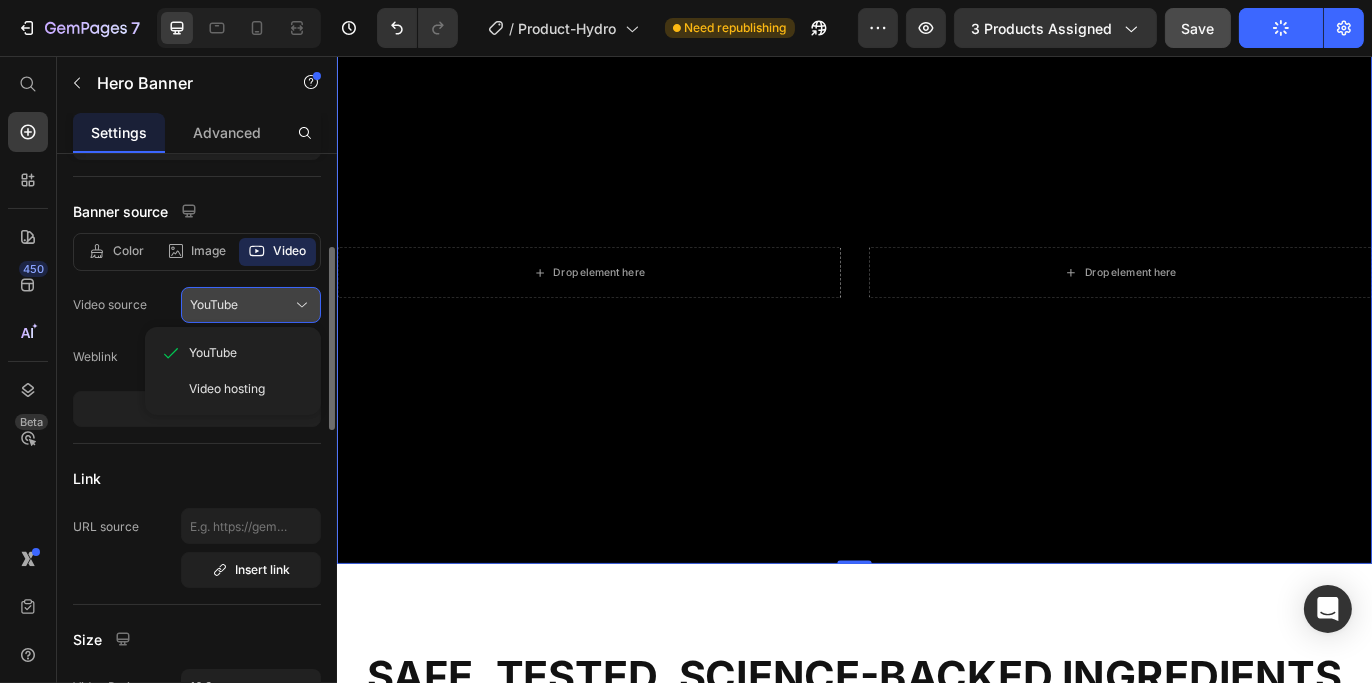 drag, startPoint x: 229, startPoint y: 301, endPoint x: 247, endPoint y: 317, distance: 24.083189 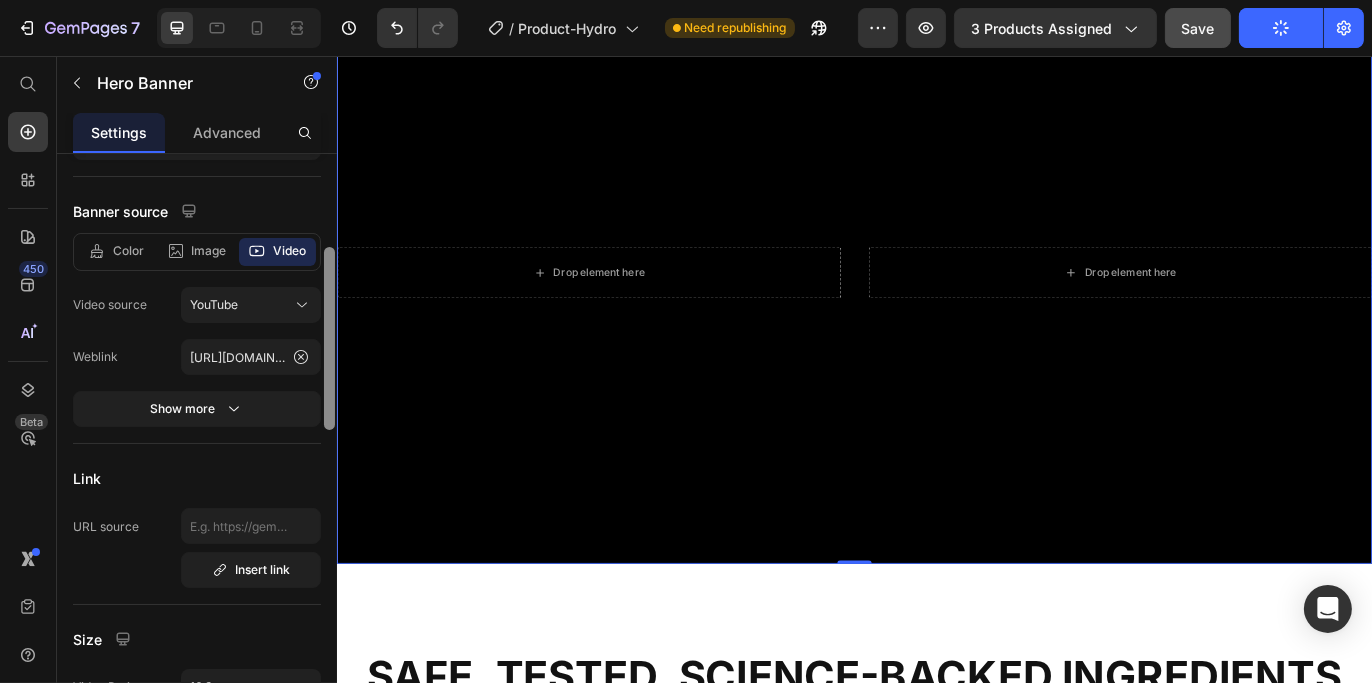 type 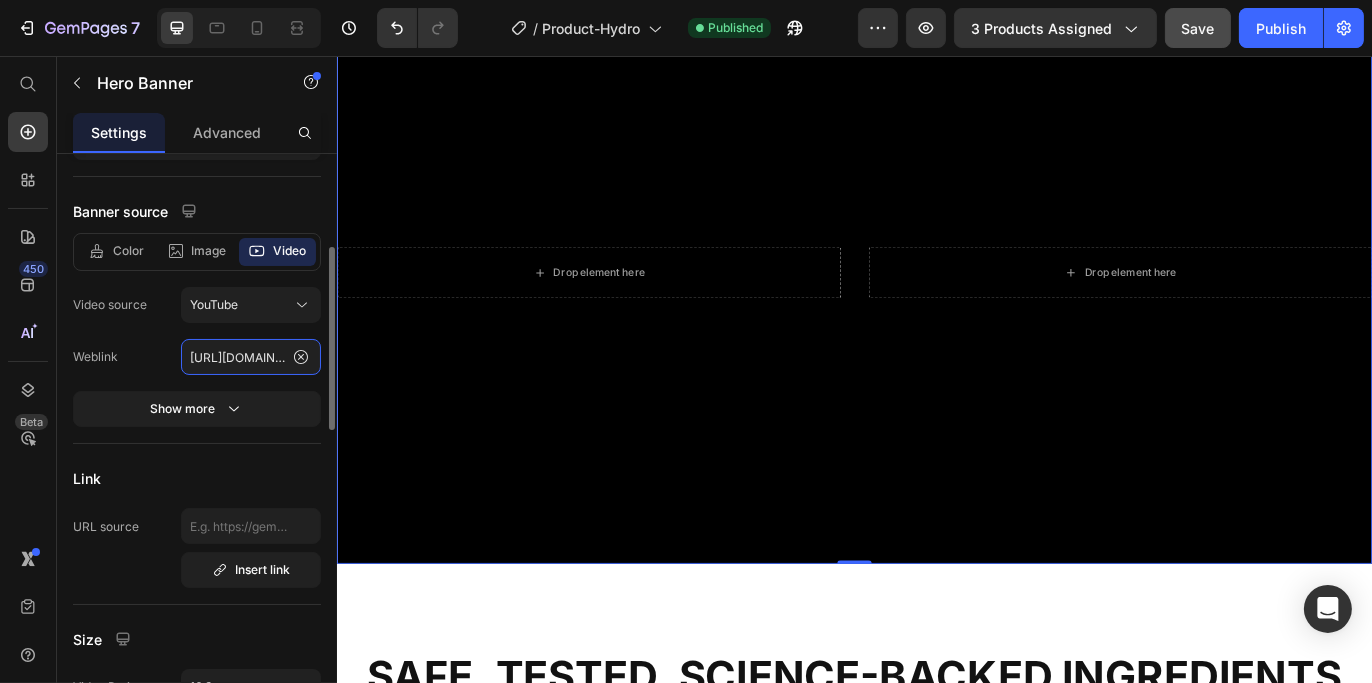 click on "[URL][DOMAIN_NAME]" 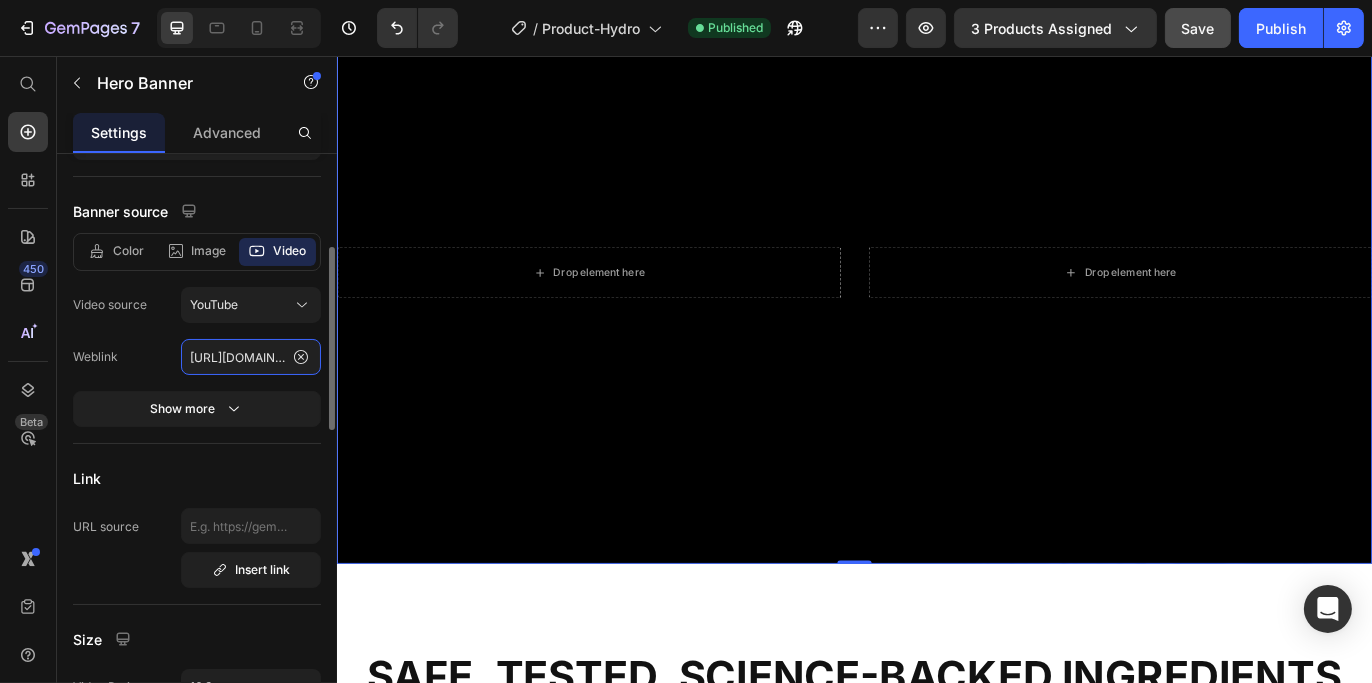 scroll, scrollTop: 0, scrollLeft: 183, axis: horizontal 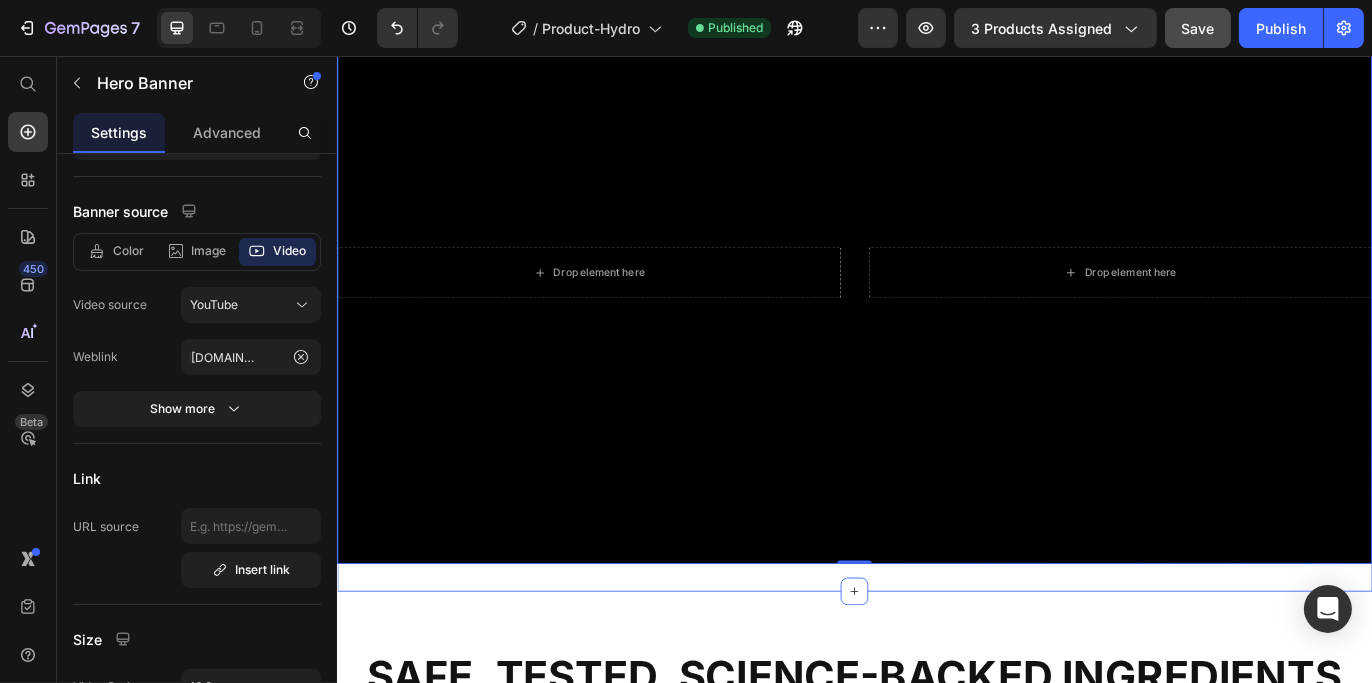 click on "Drop element here
Drop element here Hero Banner   0 Section 3" at bounding box center [936, 307] 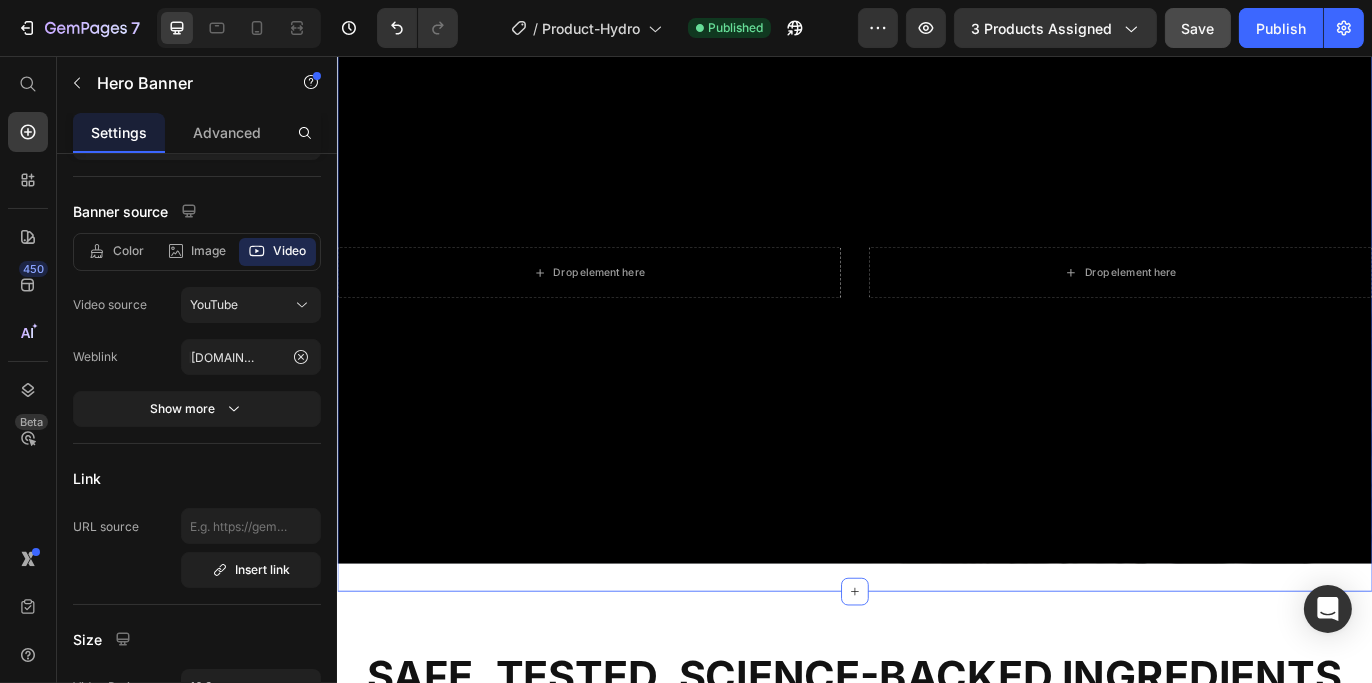 scroll, scrollTop: 0, scrollLeft: 0, axis: both 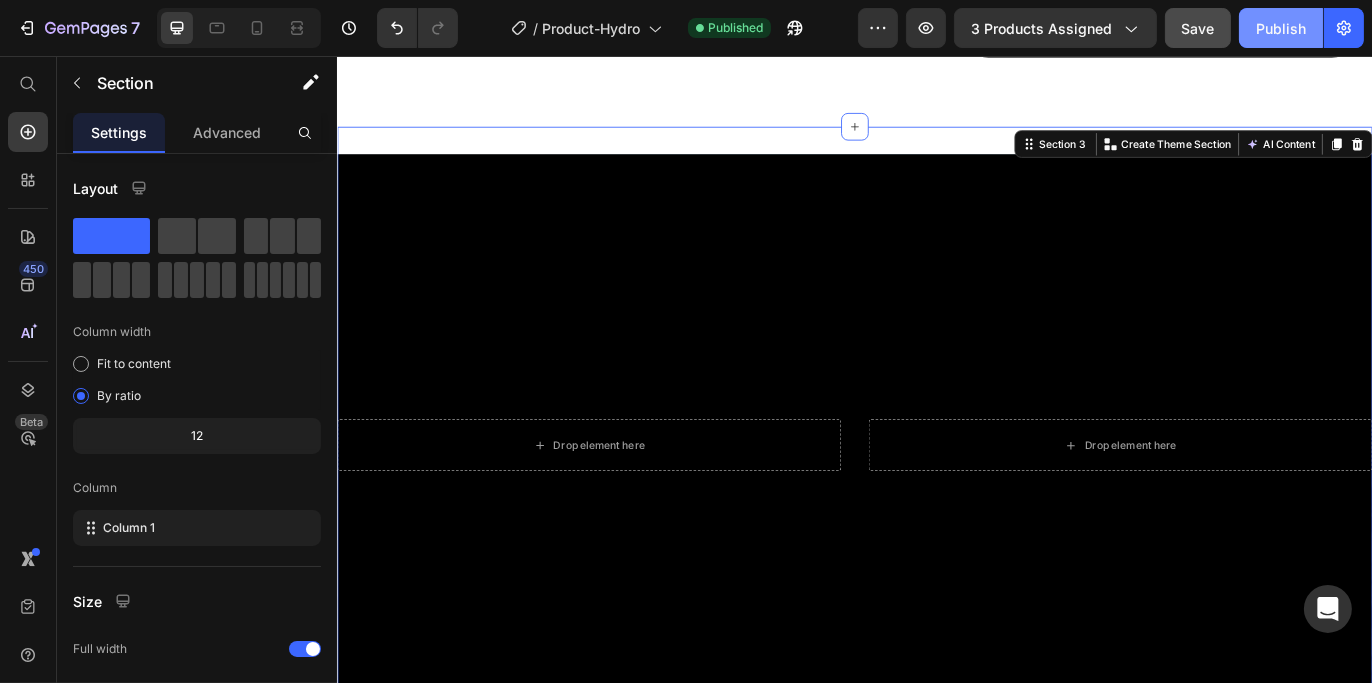 click on "Publish" at bounding box center [1281, 28] 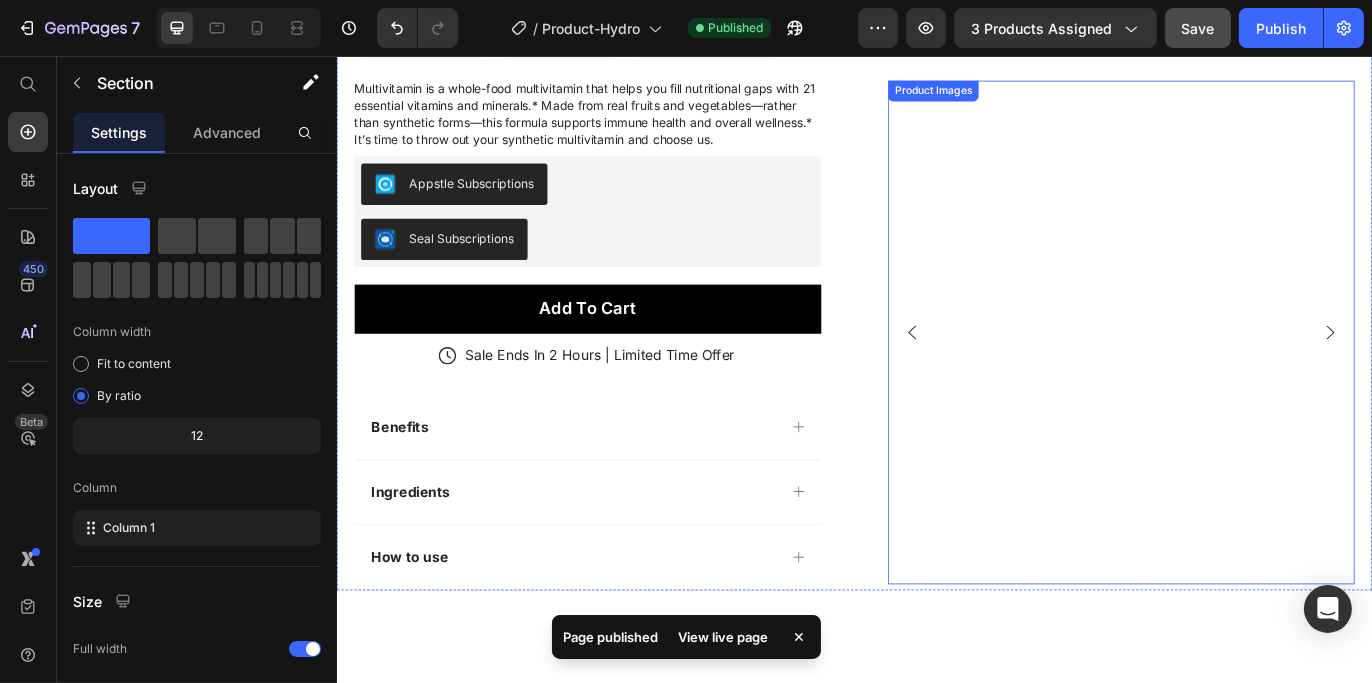 scroll, scrollTop: 0, scrollLeft: 0, axis: both 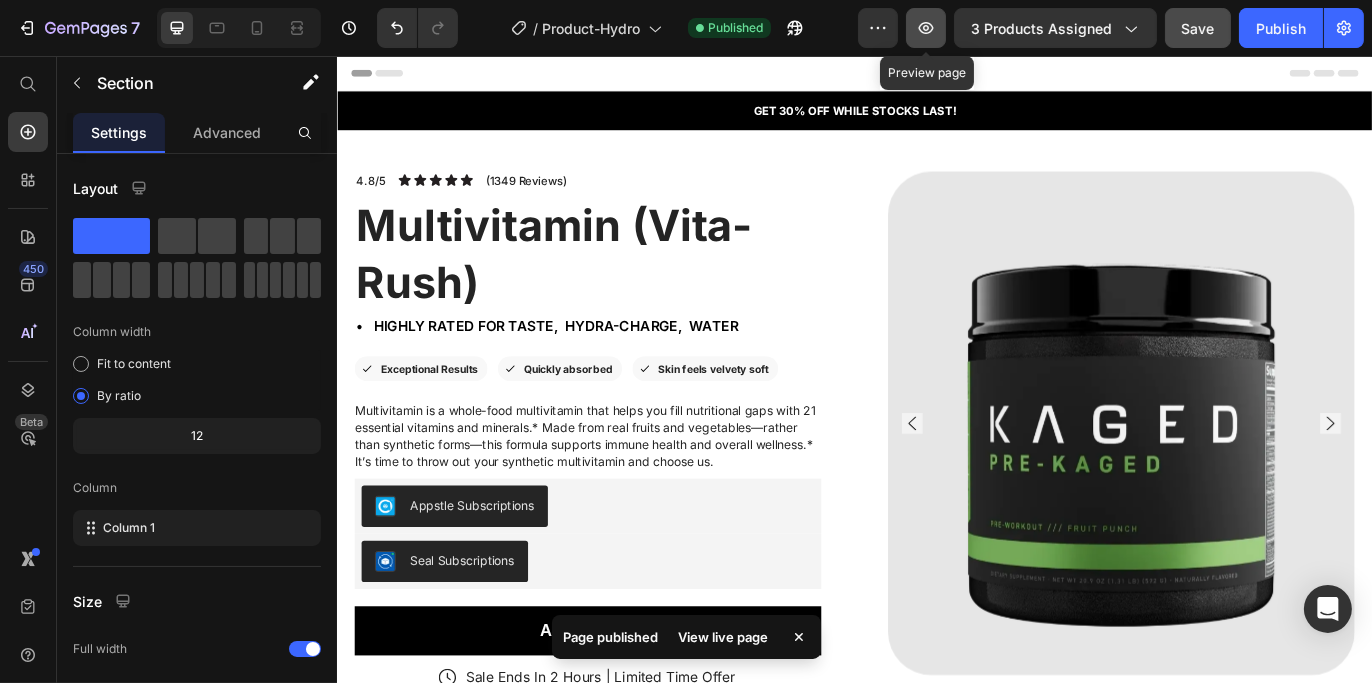 click 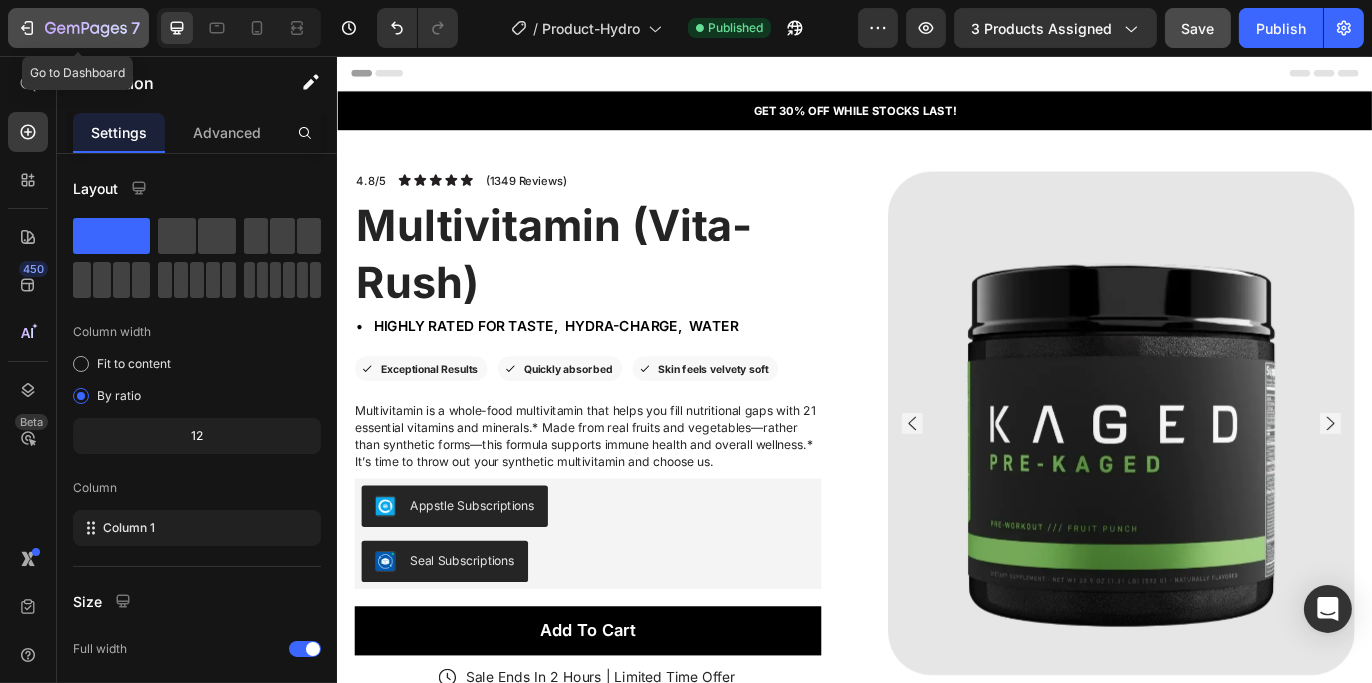 click 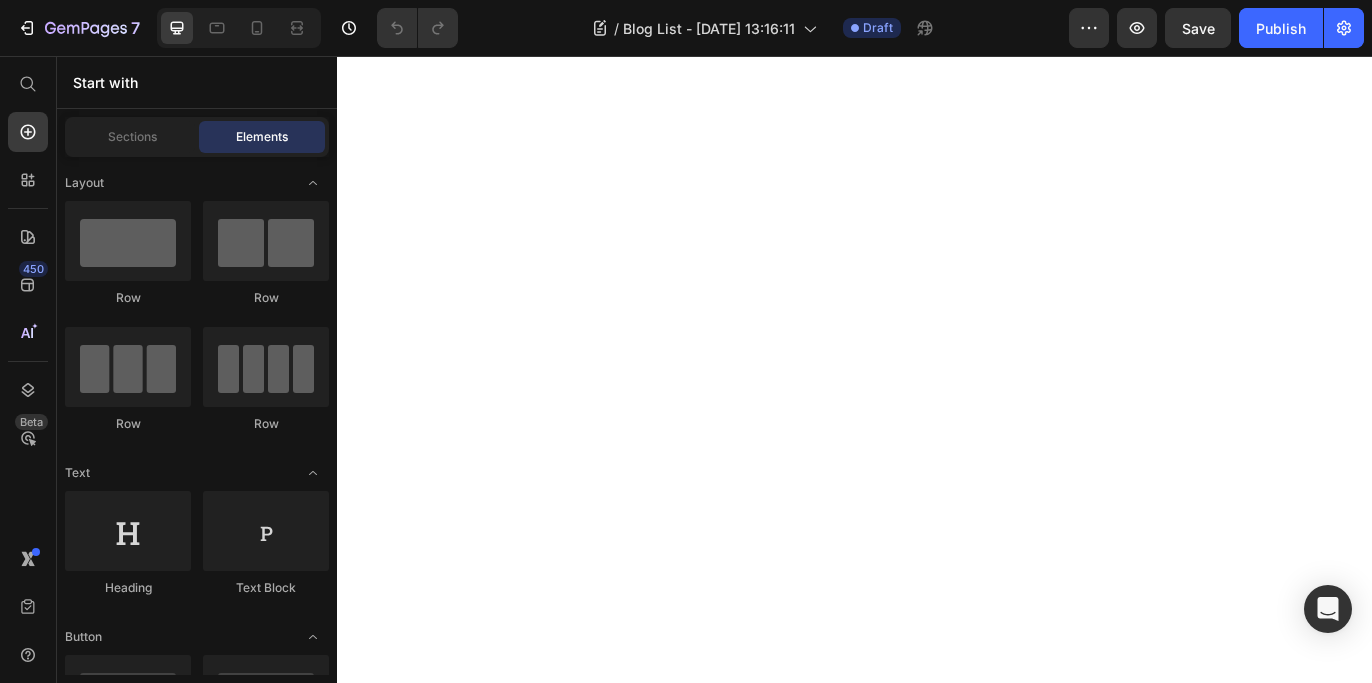 scroll, scrollTop: 0, scrollLeft: 0, axis: both 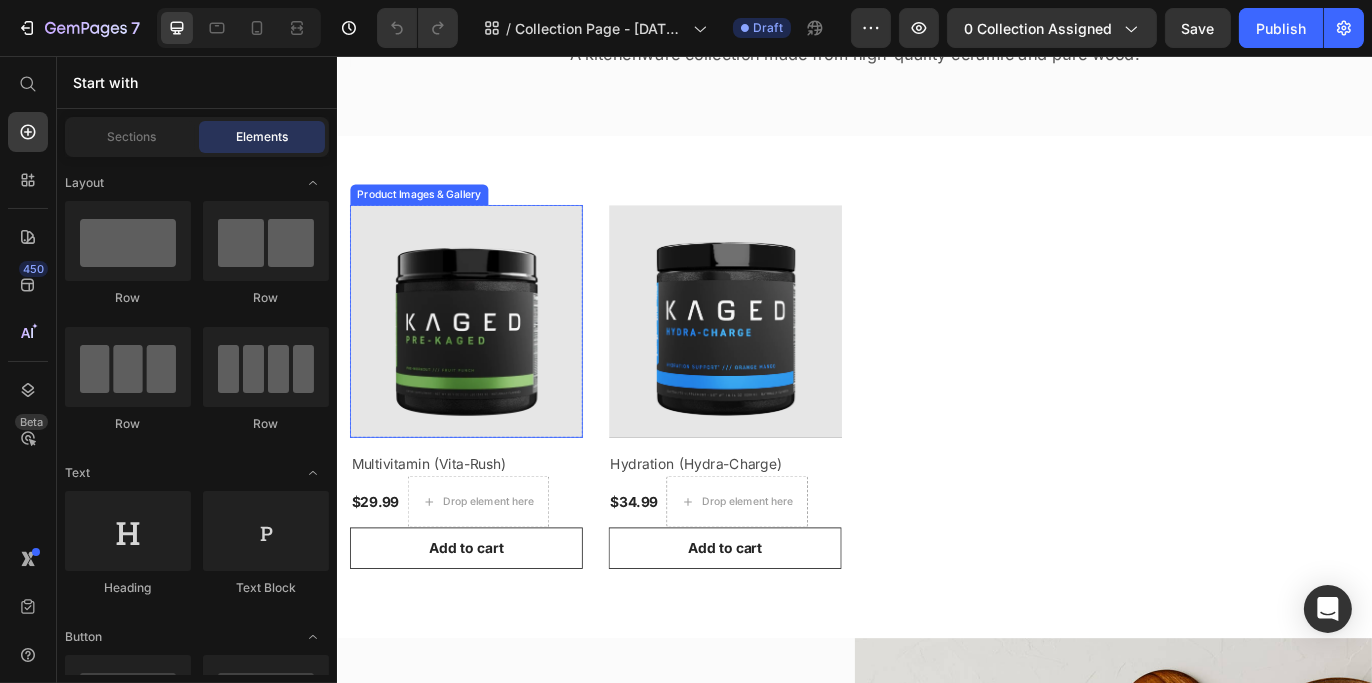 click at bounding box center [486, 364] 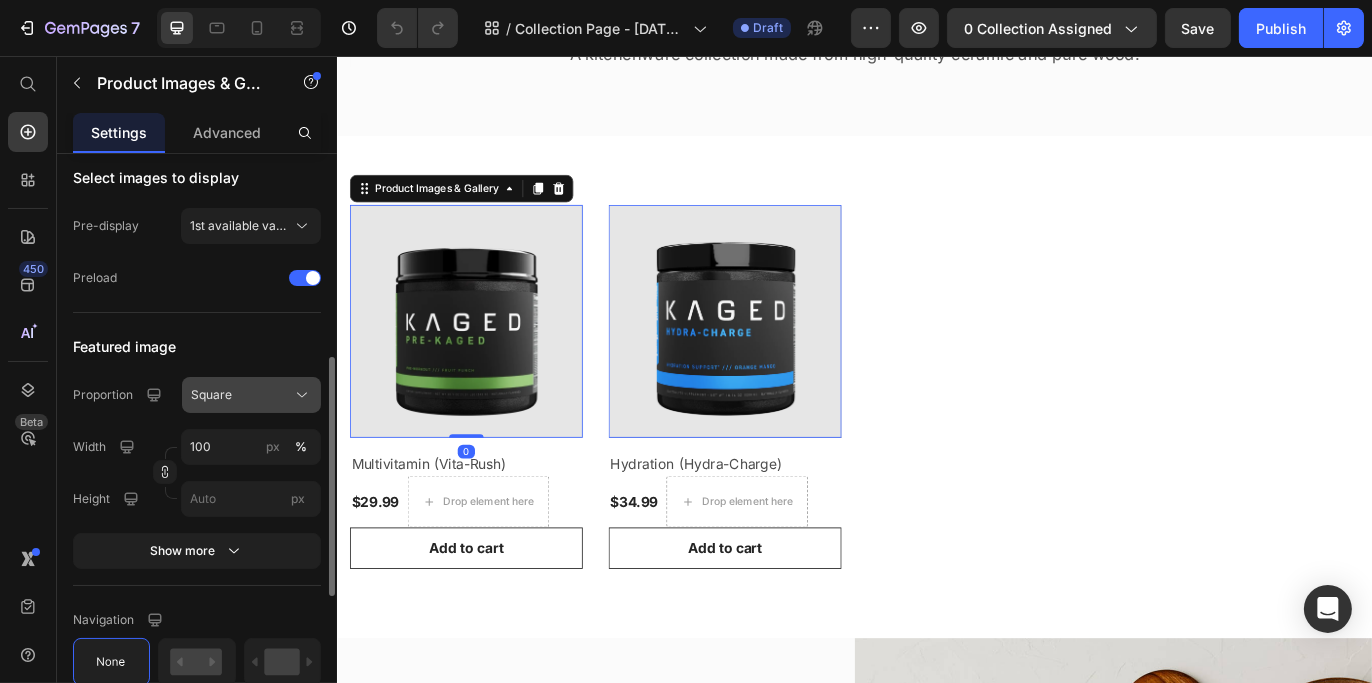 scroll, scrollTop: 854, scrollLeft: 0, axis: vertical 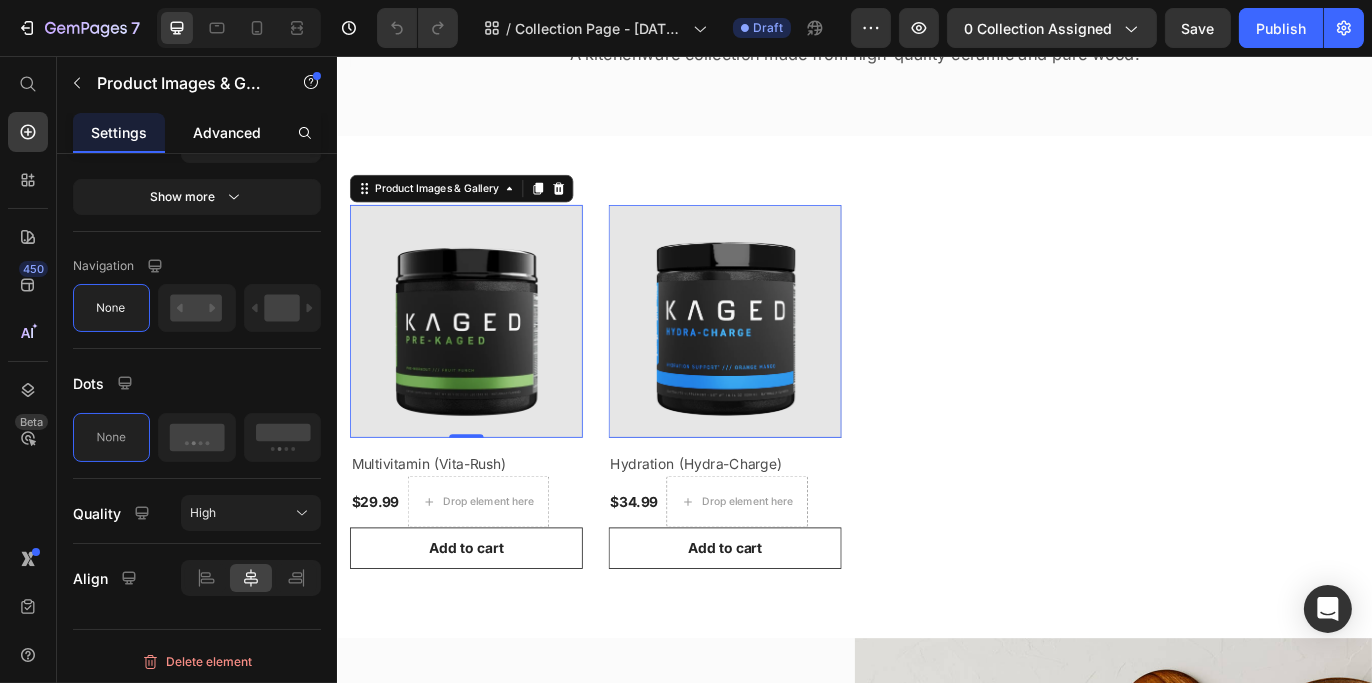 click on "Advanced" at bounding box center (227, 132) 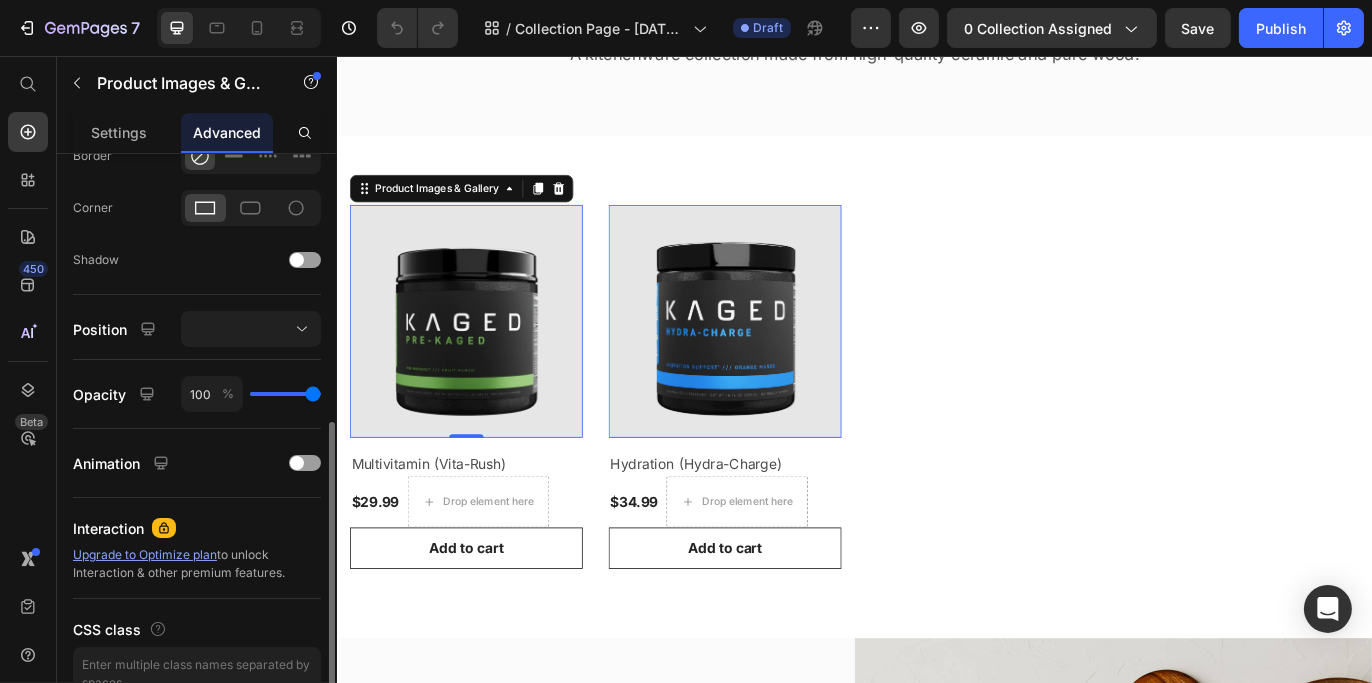 scroll, scrollTop: 378, scrollLeft: 0, axis: vertical 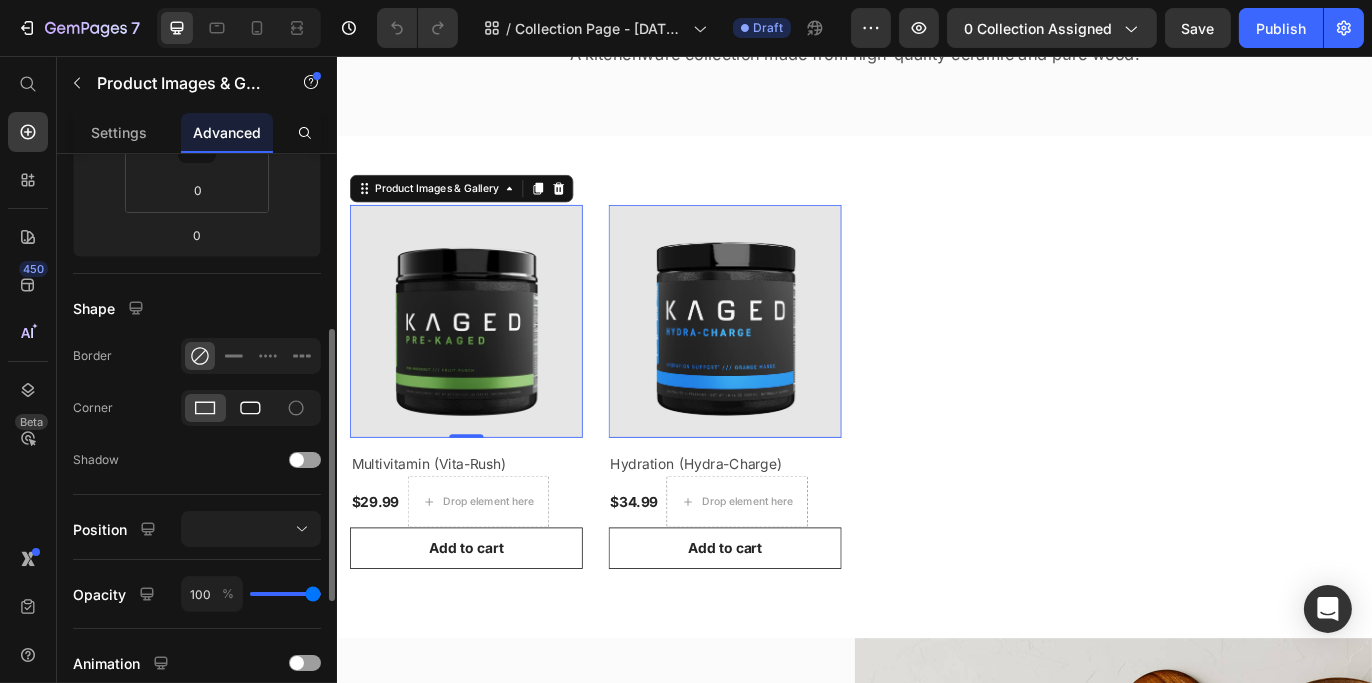 click 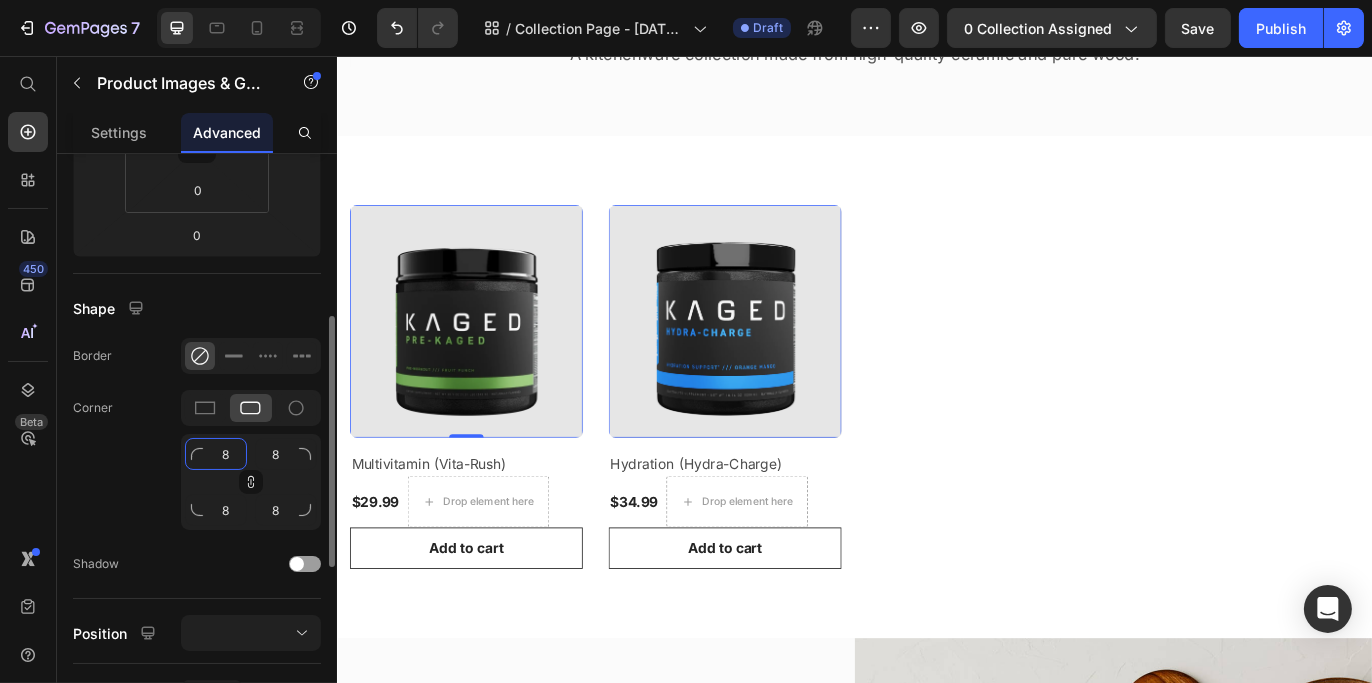 click on "8" 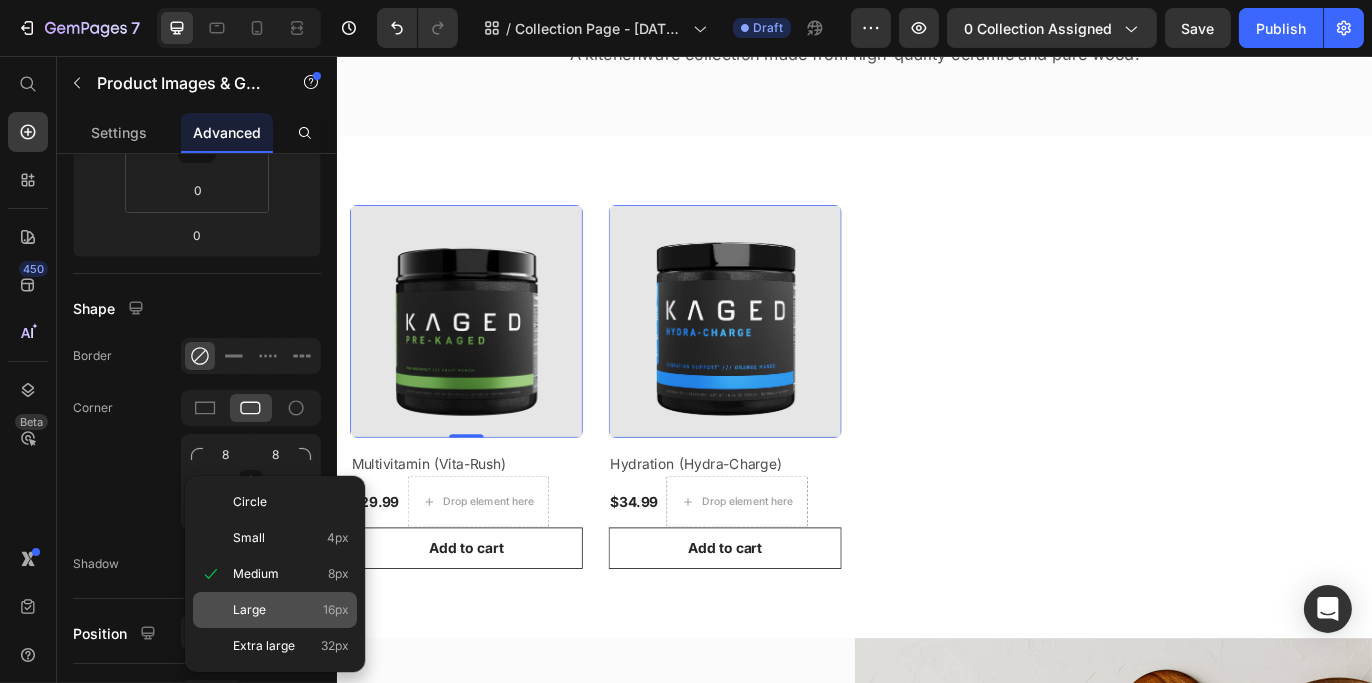 click on "Large" at bounding box center (249, 610) 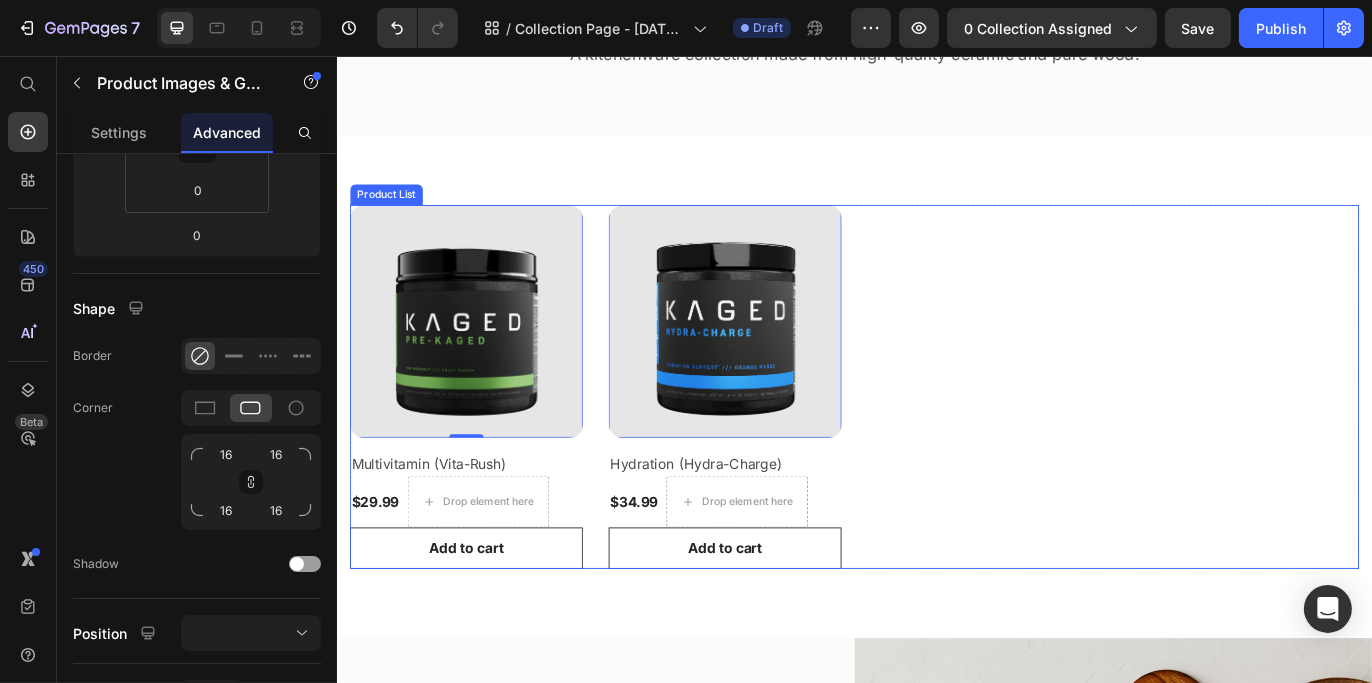 click on "Product Images & Gallery   0 Row Multivitamin (Vita-Rush) (P) Title $29.99 (P) Price
Drop element here Row Row Add to cart (P) Cart Button Product Images & Gallery   0 Row Hydration (Hydra-Charge) (P) Title $34.99 (P) Price
Drop element here Row Row Add to cart (P) Cart Button" at bounding box center [936, 440] 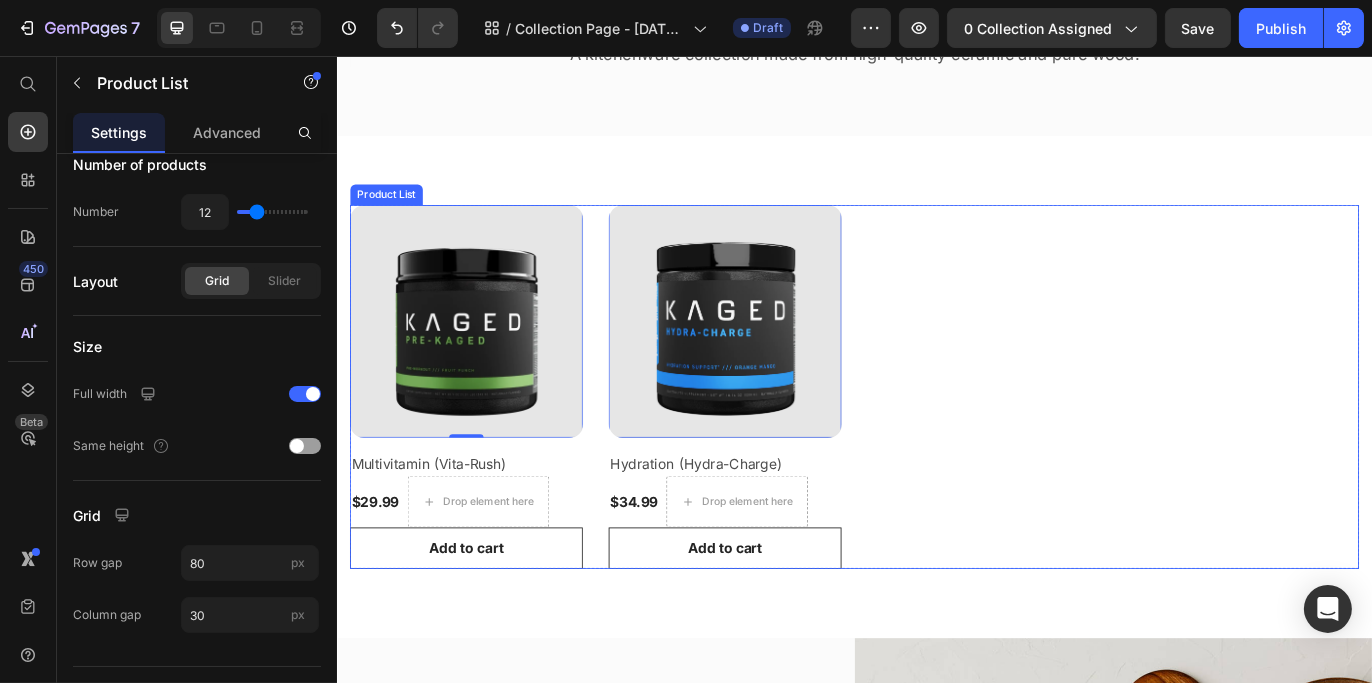 scroll, scrollTop: 0, scrollLeft: 0, axis: both 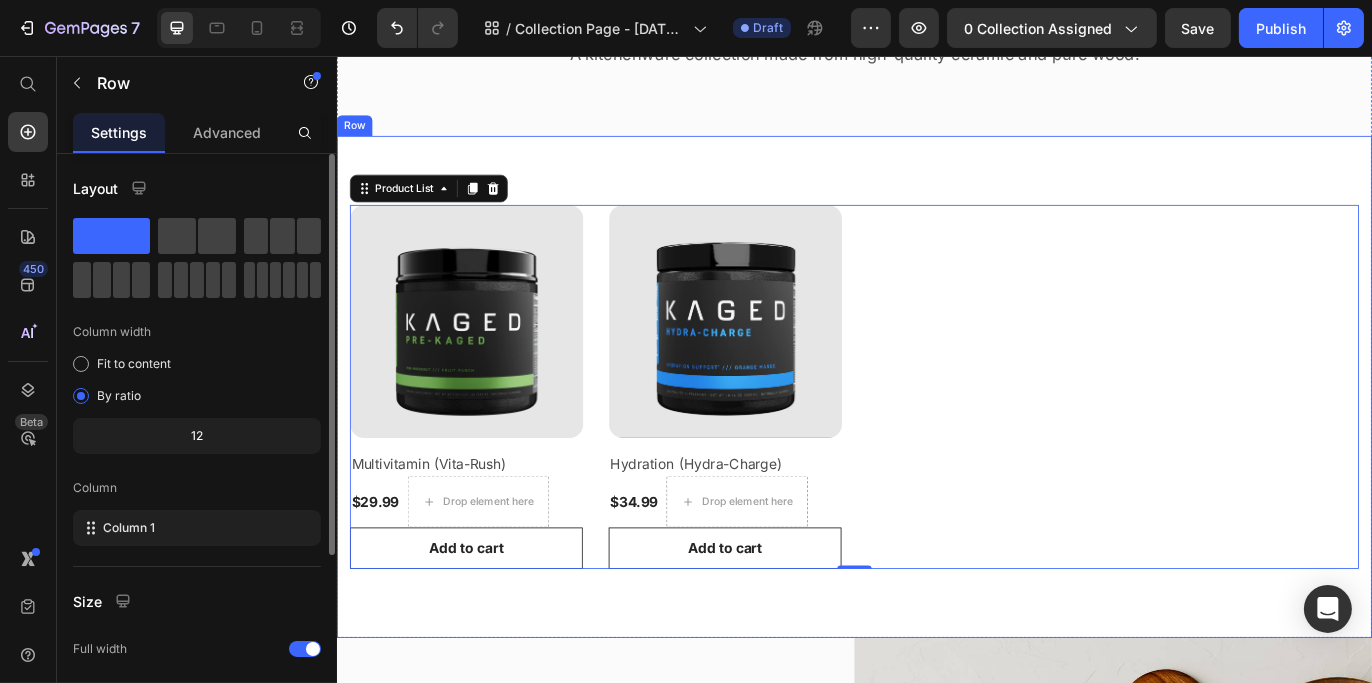 click on "Product Images & Gallery Row Multivitamin (Vita-Rush) (P) Title $29.99 (P) Price
Drop element here Row Row Add to cart (P) Cart Button Product Images & Gallery Row Hydration (Hydra-Charge) (P) Title $34.99 (P) Price
Drop element here Row Row Add to cart (P) Cart Button Product List   0 Row Row" at bounding box center (936, 440) 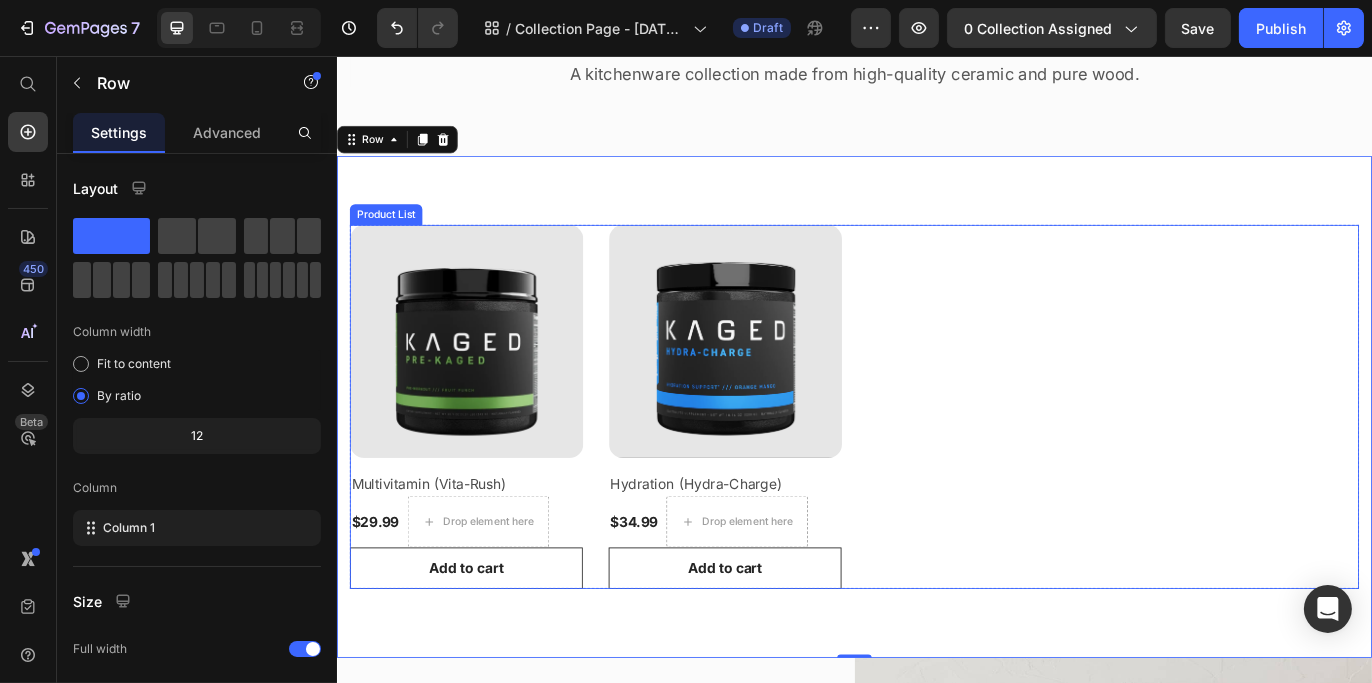 scroll, scrollTop: 300, scrollLeft: 0, axis: vertical 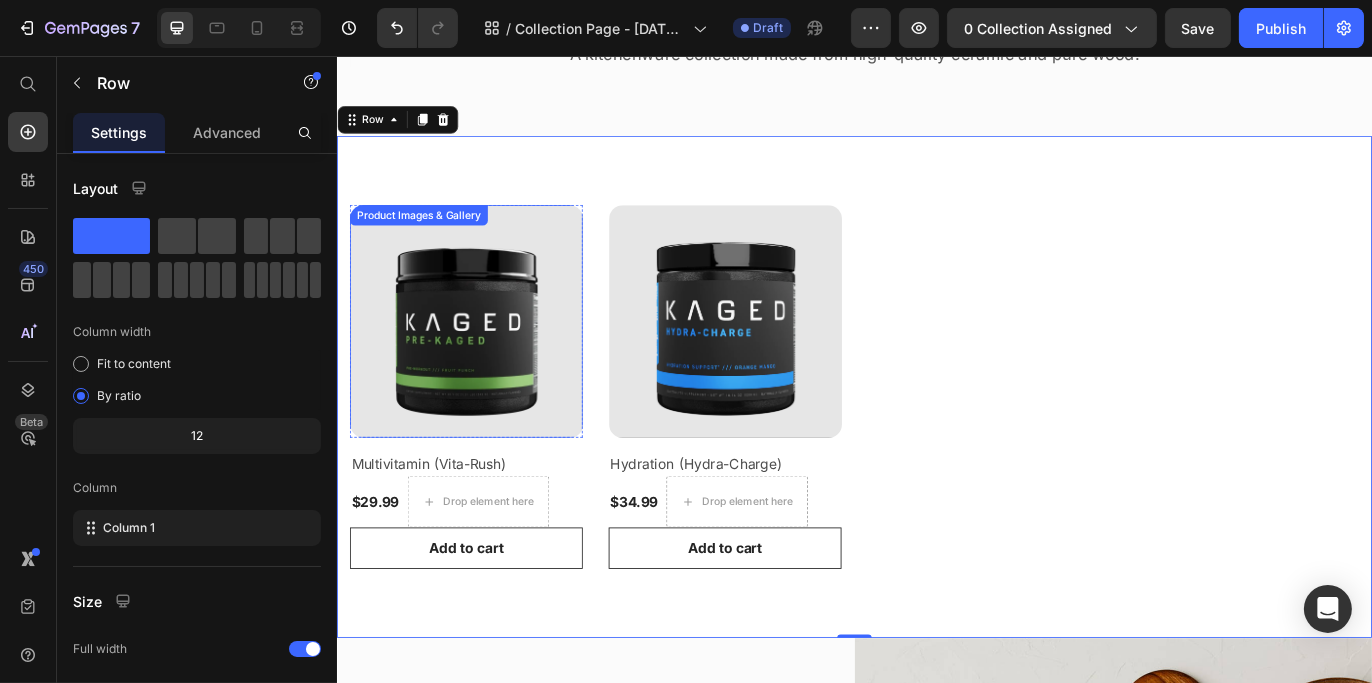 click on "Product Images & Gallery" at bounding box center (486, 364) 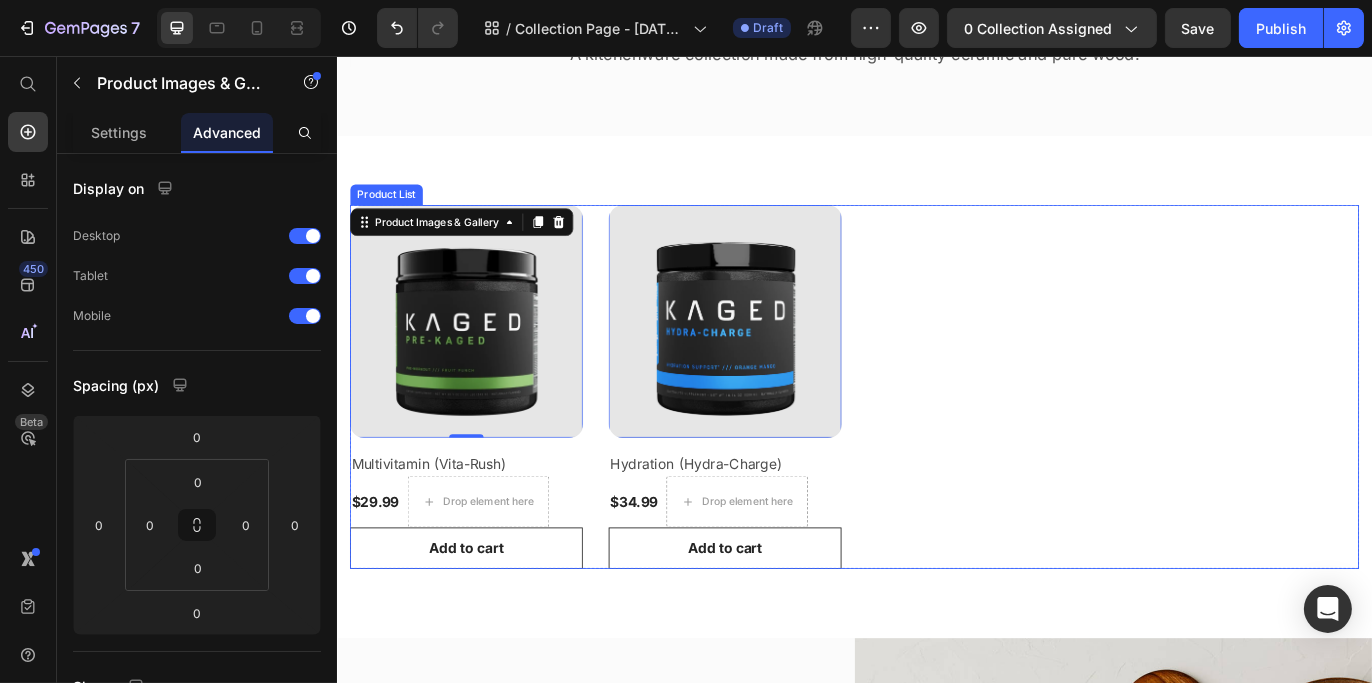 click on "Product Images & Gallery   0 Row Multivitamin (Vita-Rush) (P) Title $29.99 (P) Price
Drop element here Row Row Add to cart (P) Cart Button Product Images & Gallery   0 Row Hydration (Hydra-Charge) (P) Title $34.99 (P) Price
Drop element here Row Row Add to cart (P) Cart Button" at bounding box center (936, 440) 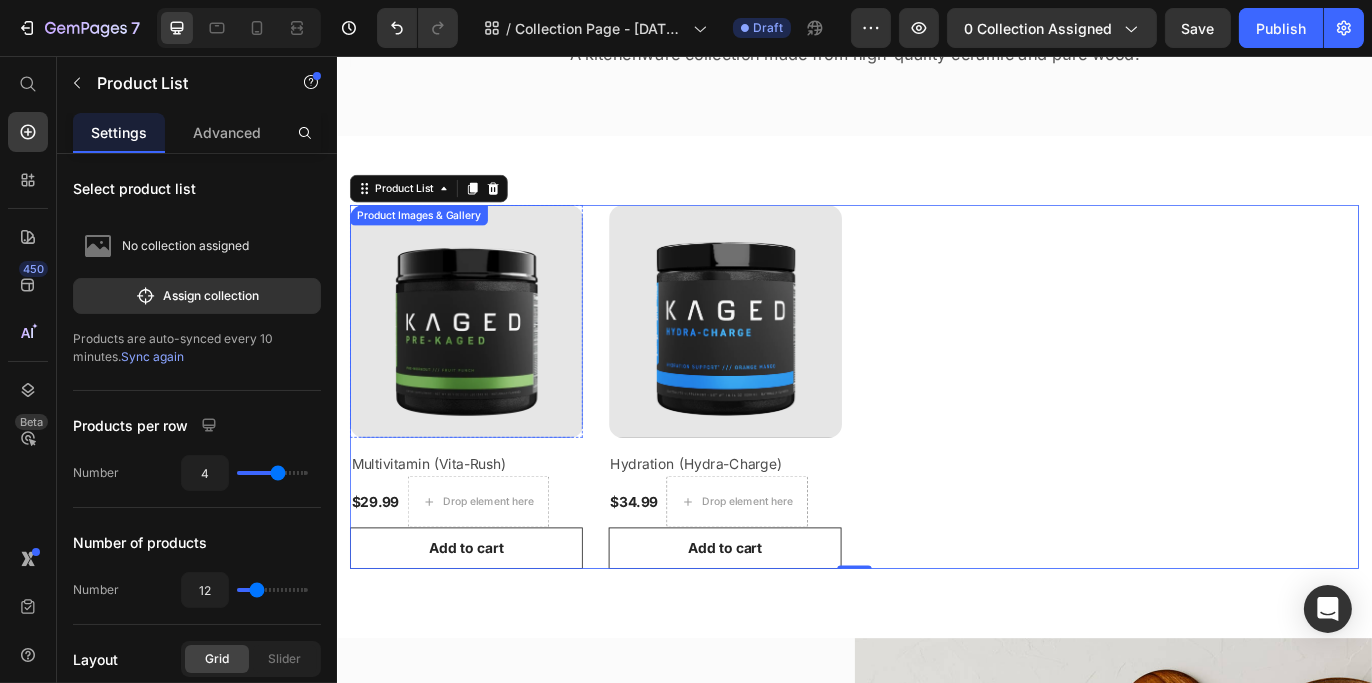 click on "Product Images & Gallery" at bounding box center [486, 364] 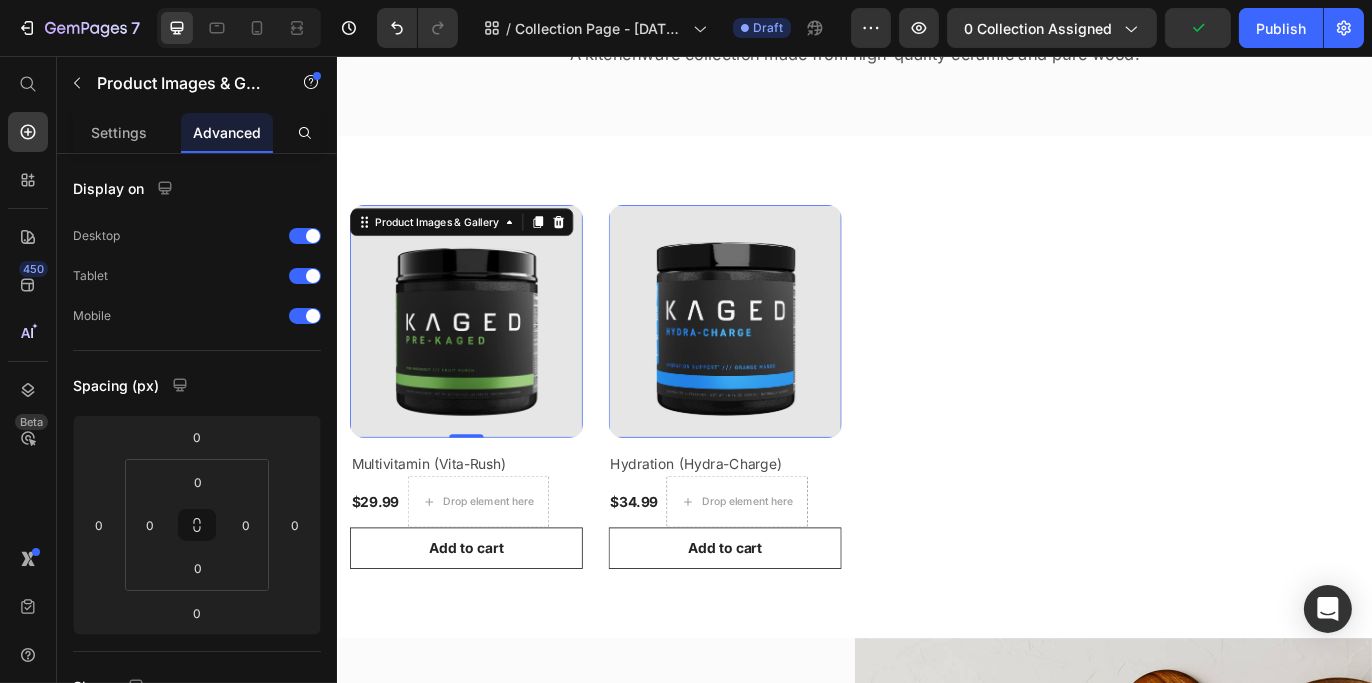 click on "Product Images & Gallery   0 Row Multivitamin (Vita-Rush) (P) Title $29.99 (P) Price
Drop element here Row Row Add to cart (P) Cart Button Product Images & Gallery   0 Row Hydration (Hydra-Charge) (P) Title $34.99 (P) Price
Drop element here Row Row Add to cart (P) Cart Button" at bounding box center (936, 440) 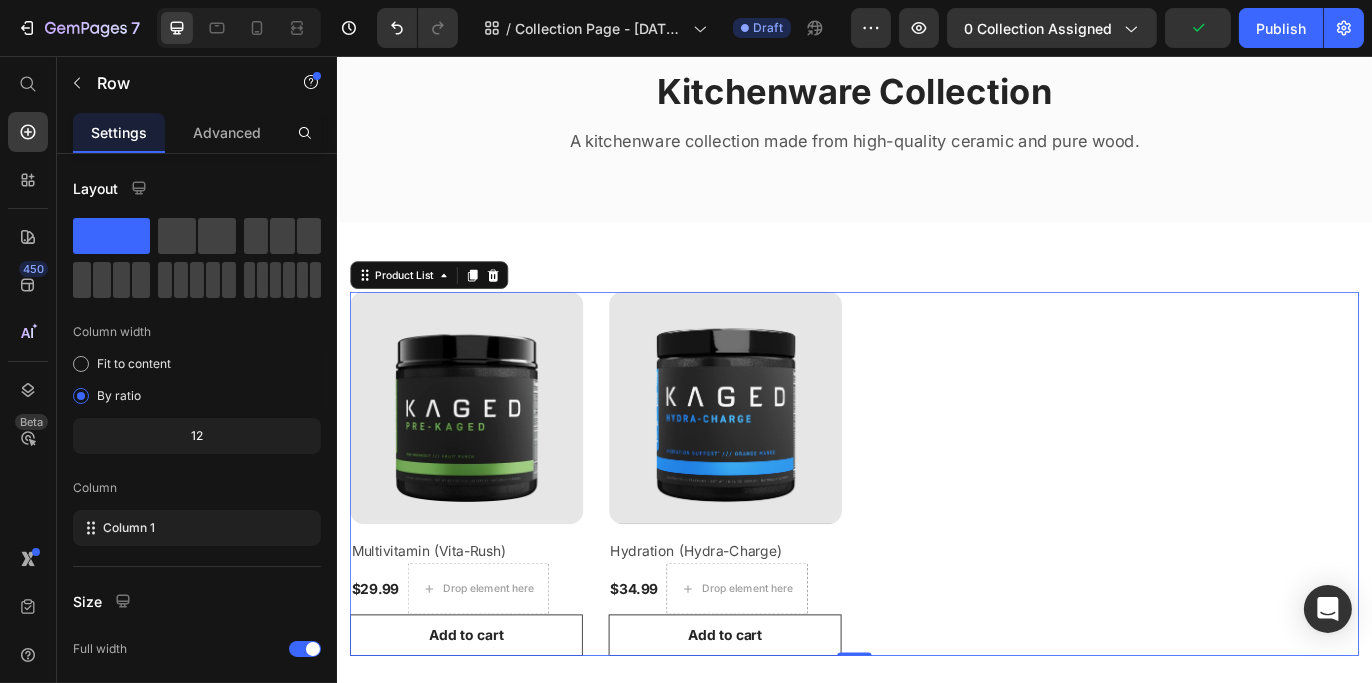click on "Product Images & Gallery Row Multivitamin (Vita-Rush) (P) Title $29.99 (P) Price
Drop element here Row Row Add to cart (P) Cart Button Product Images & Gallery Row Hydration (Hydra-Charge) (P) Title $34.99 (P) Price
Drop element here Row Row Add to cart (P) Cart Button Product List   0 Row Row" at bounding box center [936, 540] 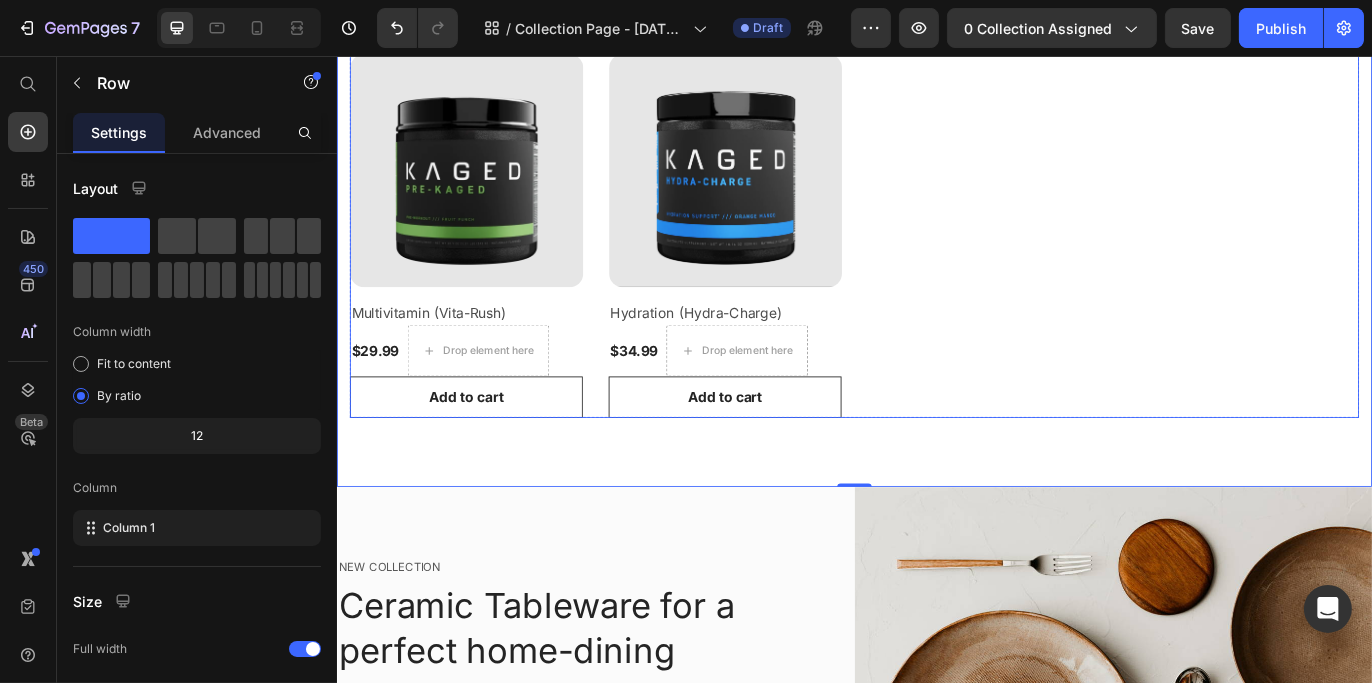 scroll, scrollTop: 500, scrollLeft: 0, axis: vertical 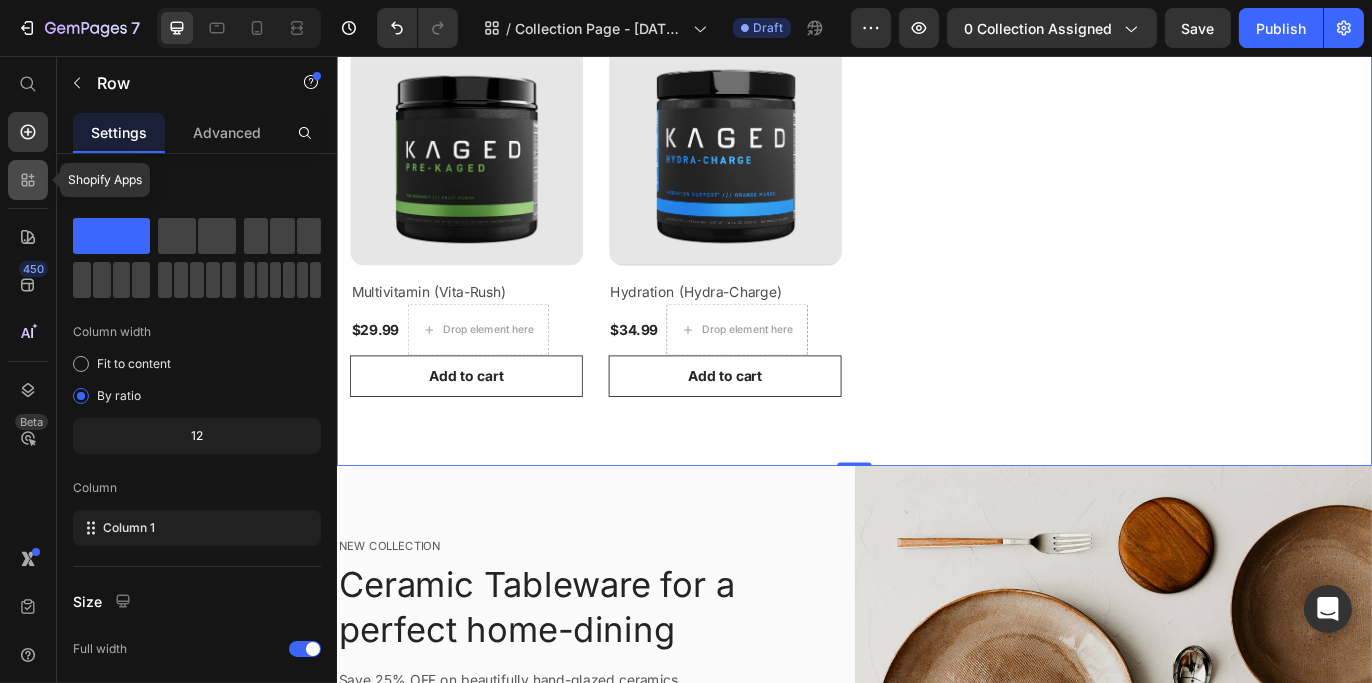 click 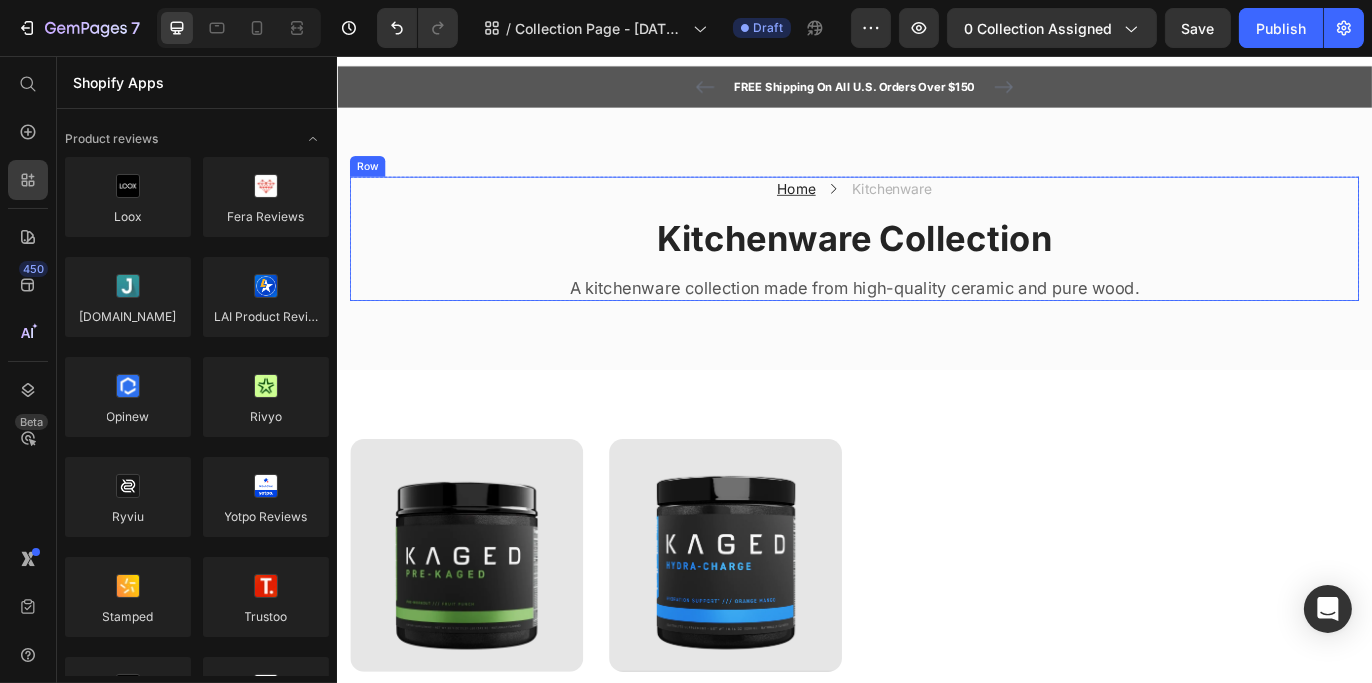 scroll, scrollTop: 0, scrollLeft: 0, axis: both 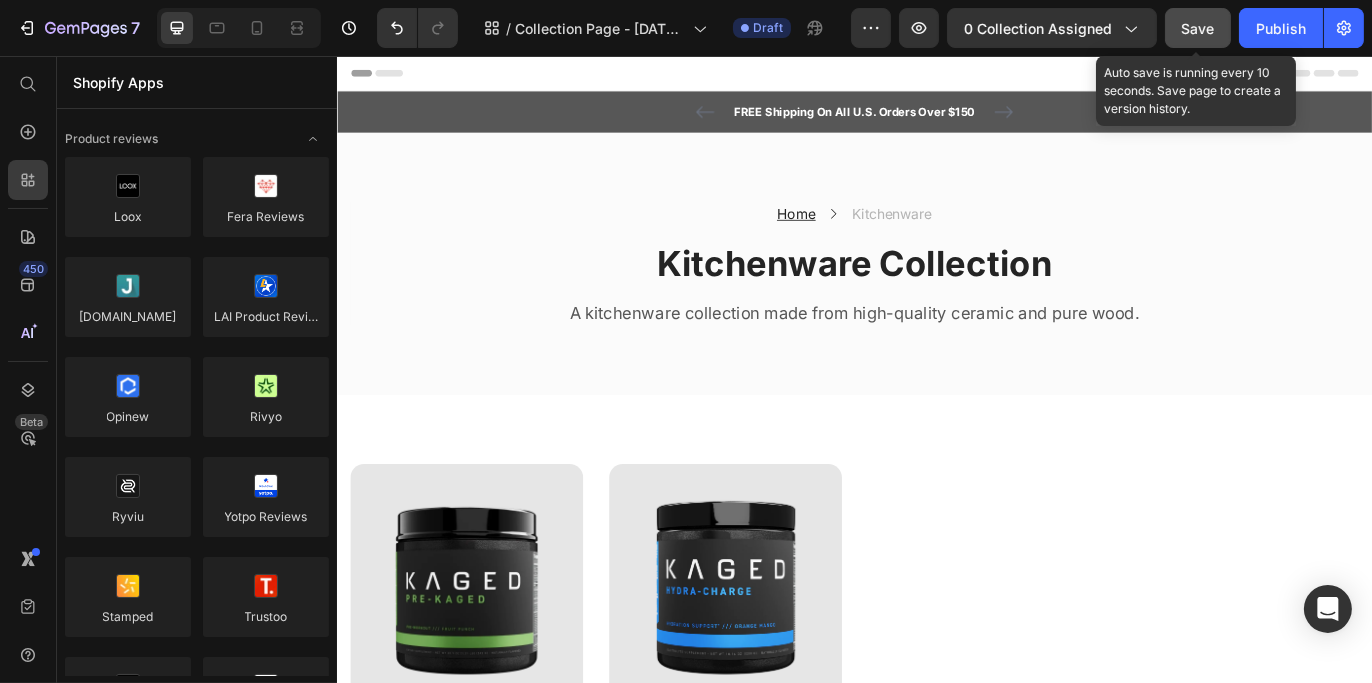 click on "Save" at bounding box center (1198, 28) 